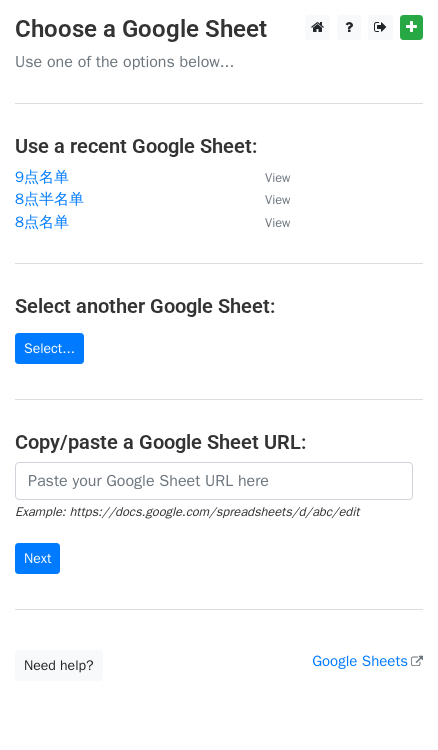 scroll, scrollTop: 0, scrollLeft: 0, axis: both 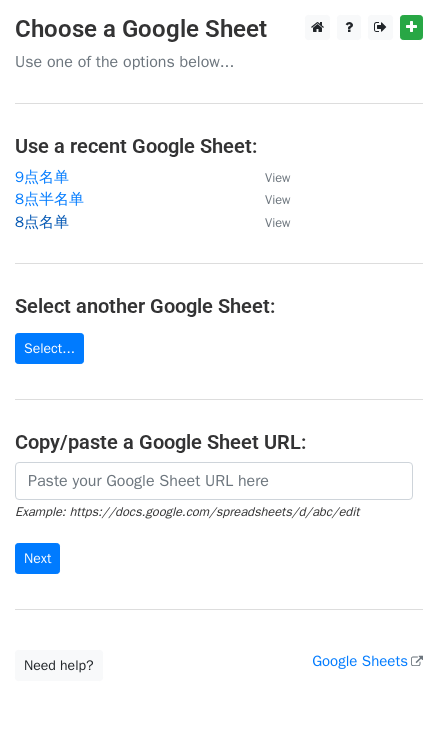 click on "8点名单" at bounding box center [42, 222] 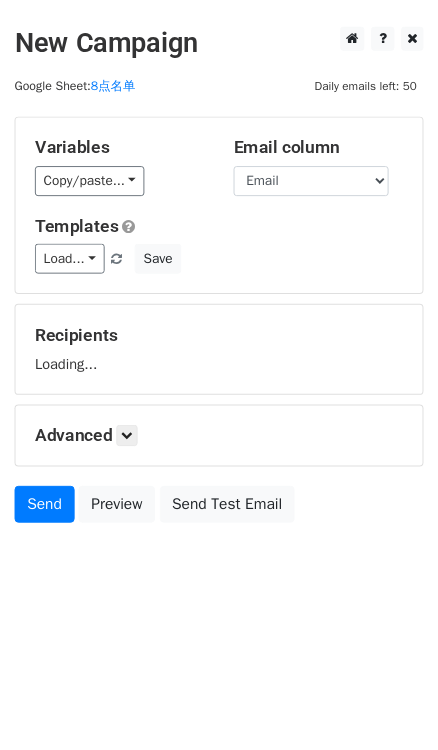 scroll, scrollTop: 0, scrollLeft: 0, axis: both 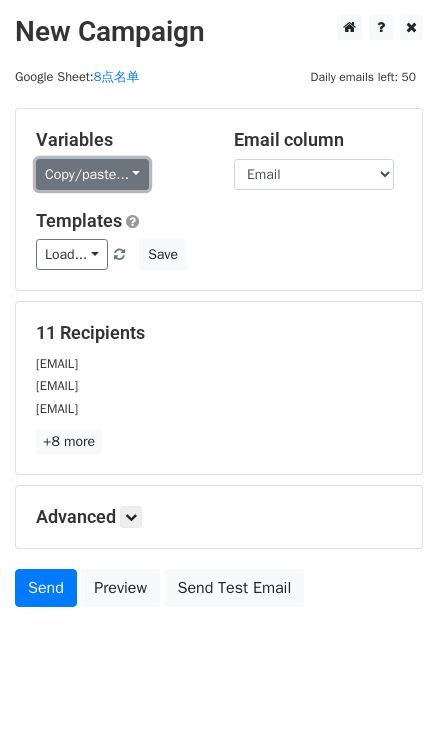 click on "Copy/paste..." at bounding box center [92, 174] 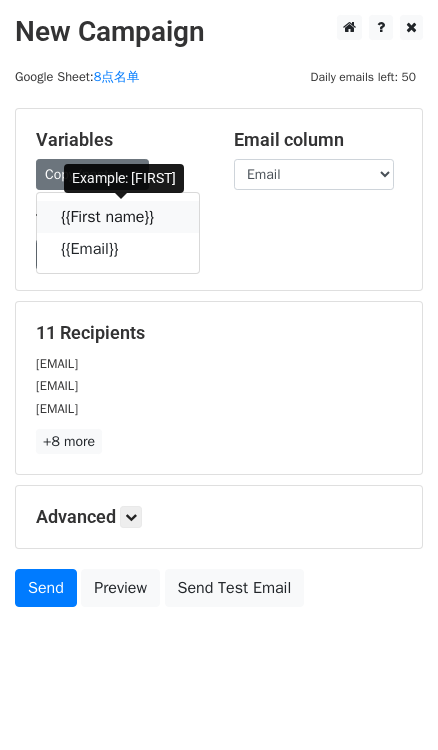 drag, startPoint x: 171, startPoint y: 219, endPoint x: 24, endPoint y: 178, distance: 152.61061 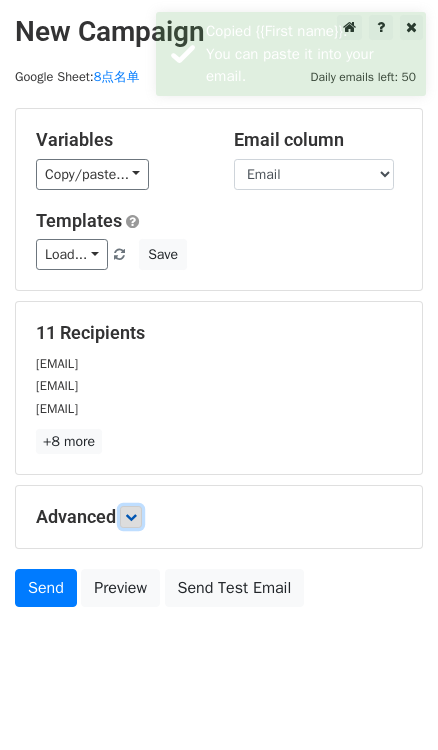 click at bounding box center (131, 517) 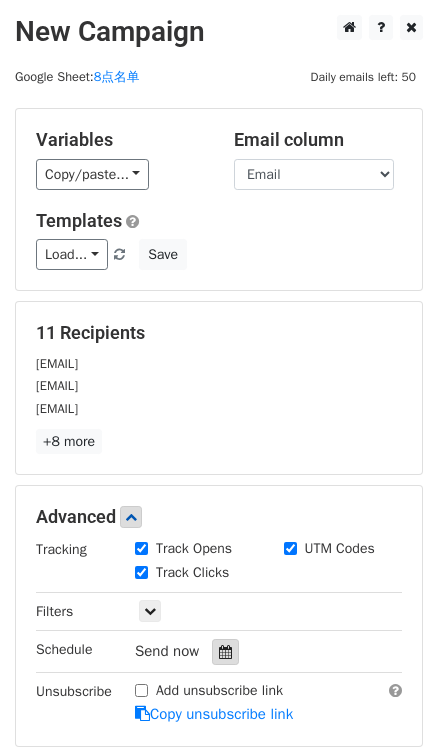 click at bounding box center [225, 652] 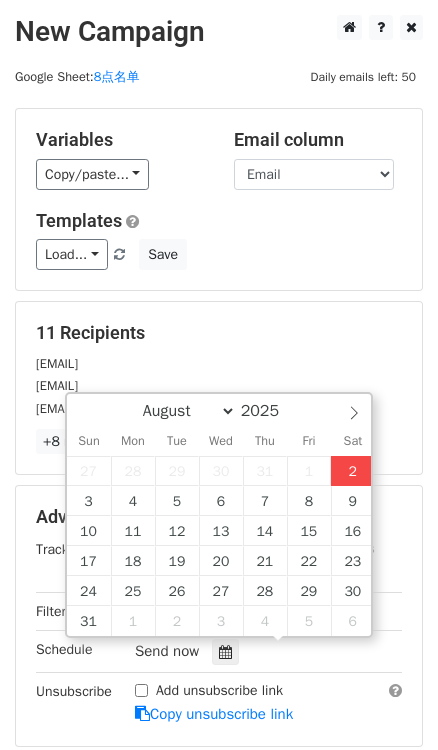 type on "2025-08-02 17:15" 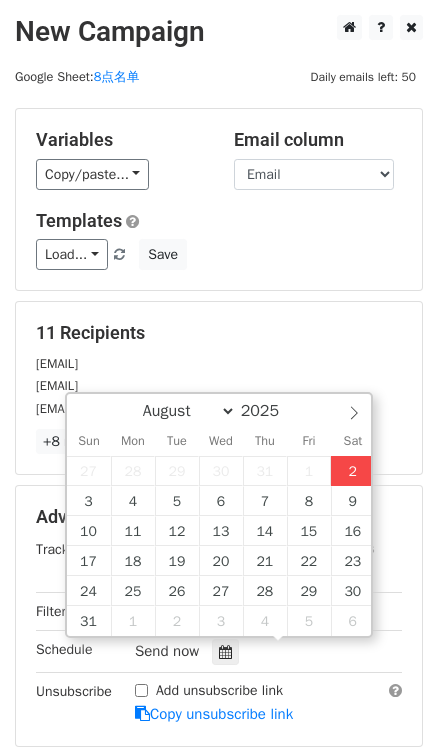 type on "05" 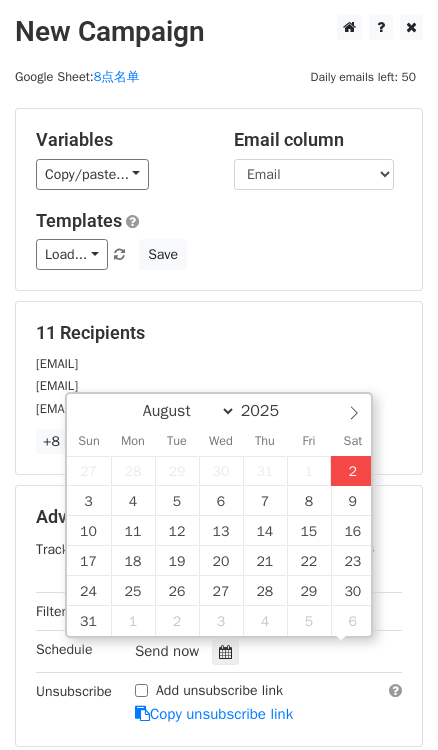 scroll, scrollTop: 0, scrollLeft: 0, axis: both 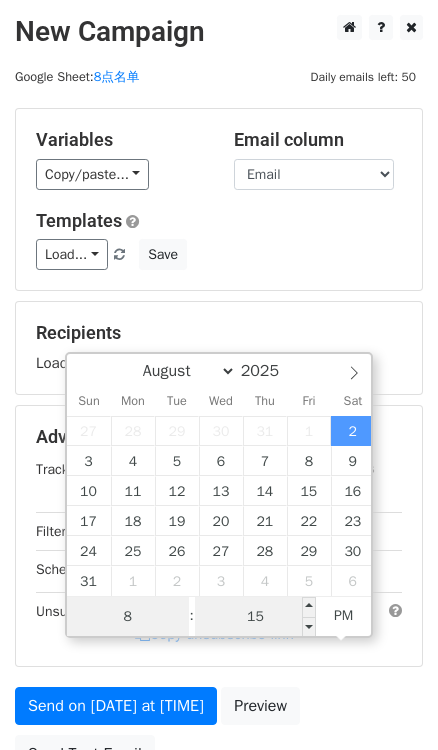 type on "8" 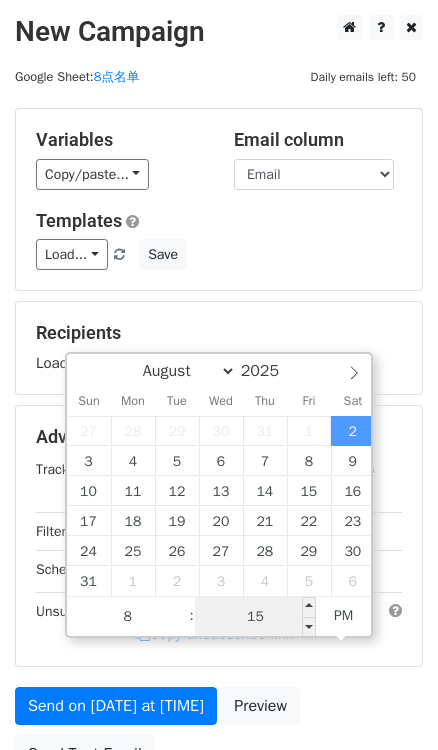 type on "2025-08-02 20:15" 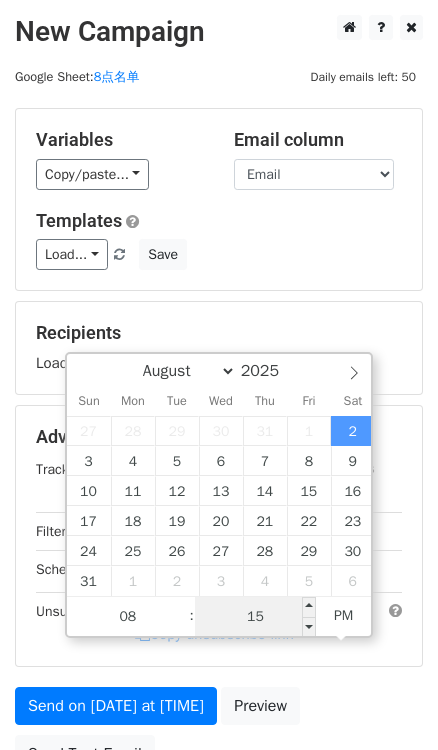 click on "15" at bounding box center [256, 617] 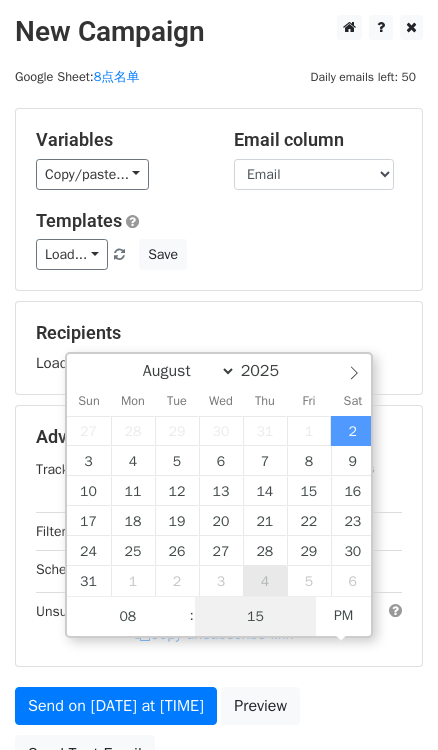 type on "0" 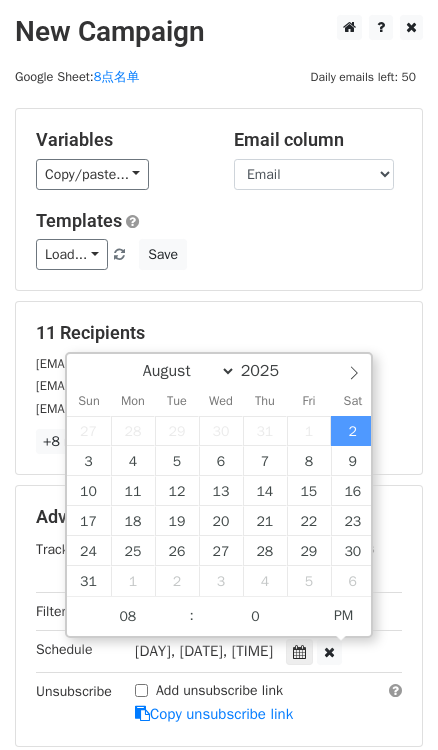 type on "2025-08-02 20:00" 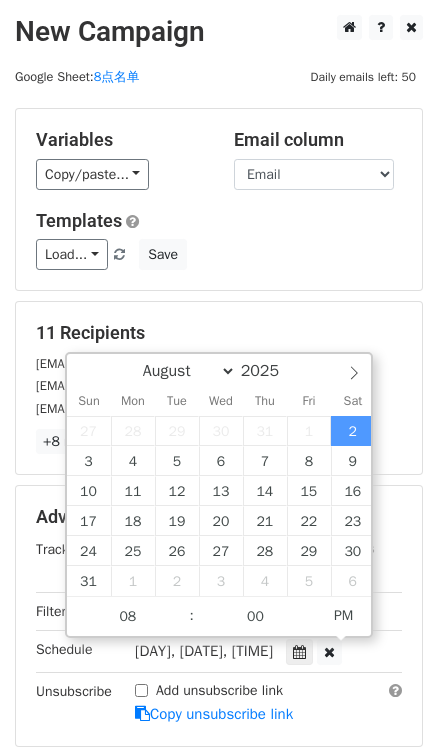 click on "Variables
Copy/paste...
{{First name}}
{{Email}}
Email column
First name
Email
Templates
Load...
No templates saved
Save" at bounding box center (219, 199) 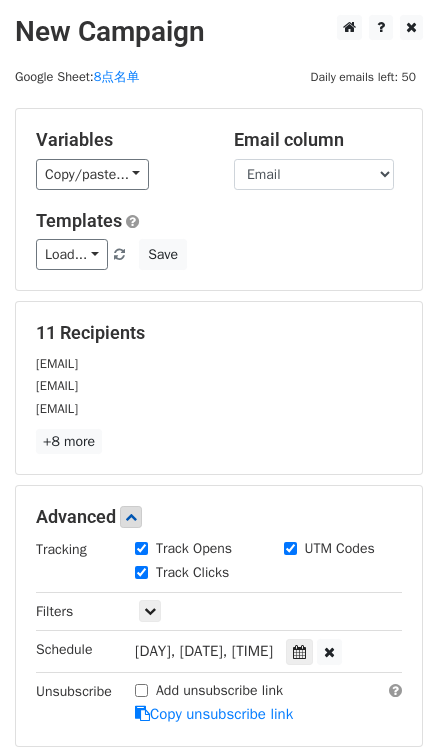 scroll, scrollTop: 181, scrollLeft: 0, axis: vertical 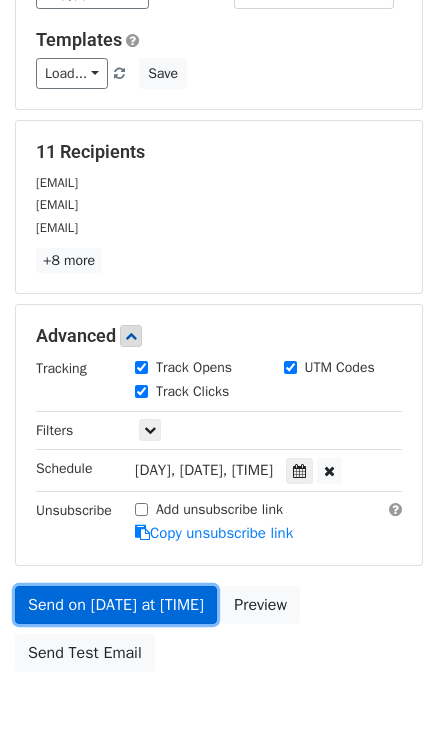 click on "Send on Aug 2 at 8:00pm" at bounding box center [116, 605] 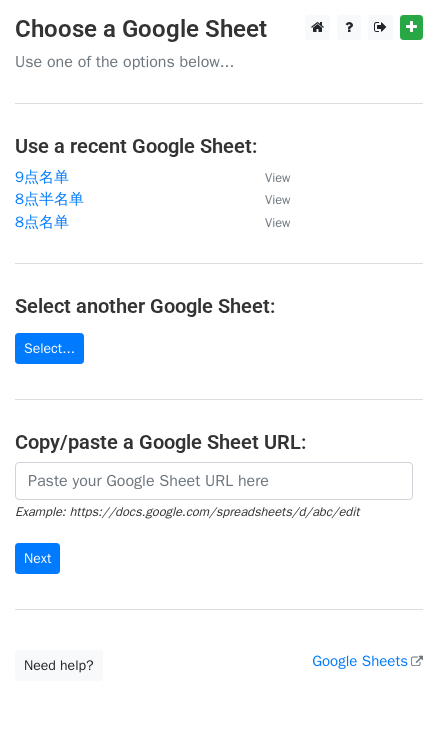 scroll, scrollTop: 0, scrollLeft: 0, axis: both 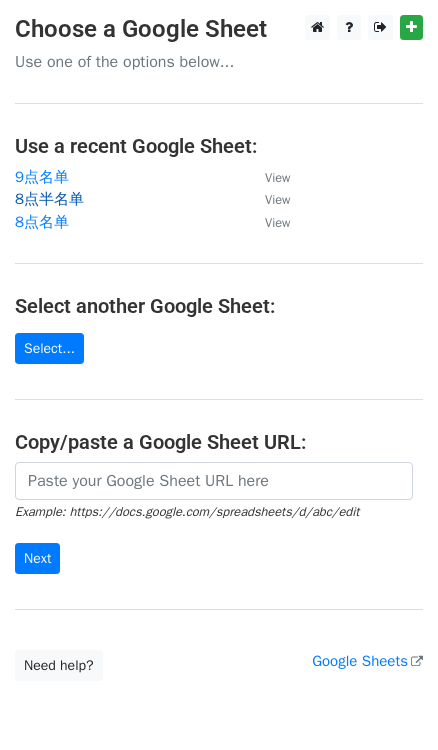 click on "8点半名单" at bounding box center [49, 199] 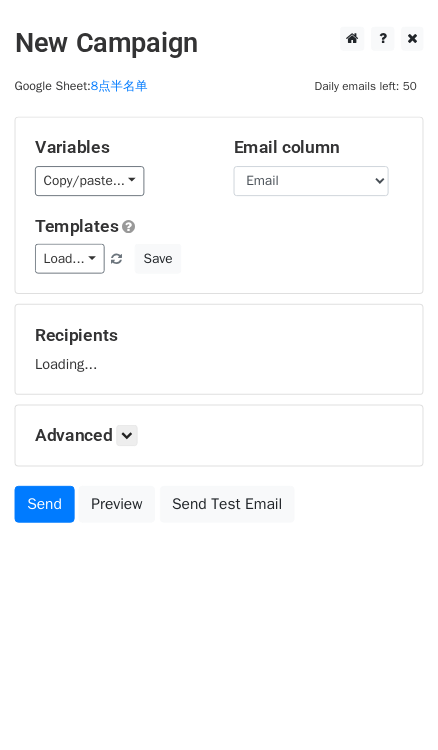 scroll, scrollTop: 0, scrollLeft: 0, axis: both 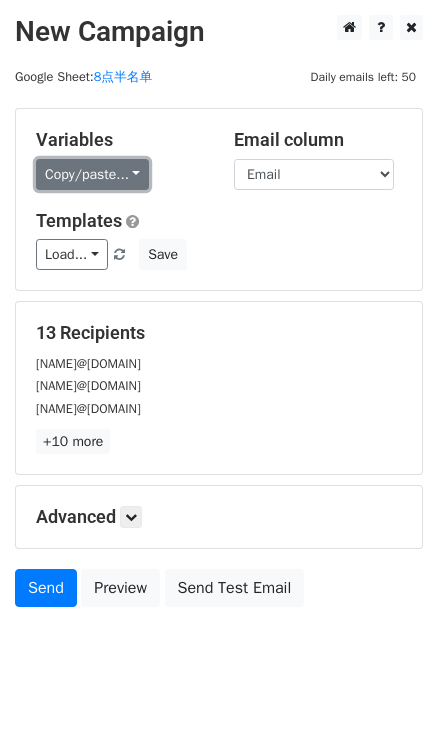 click on "Copy/paste..." at bounding box center (92, 174) 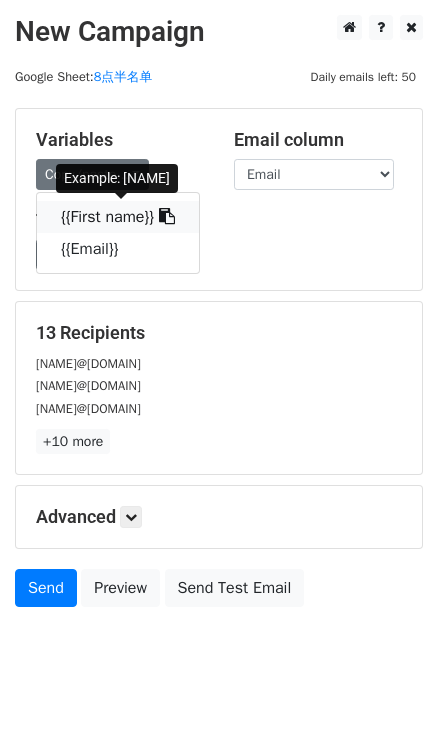 click at bounding box center (167, 216) 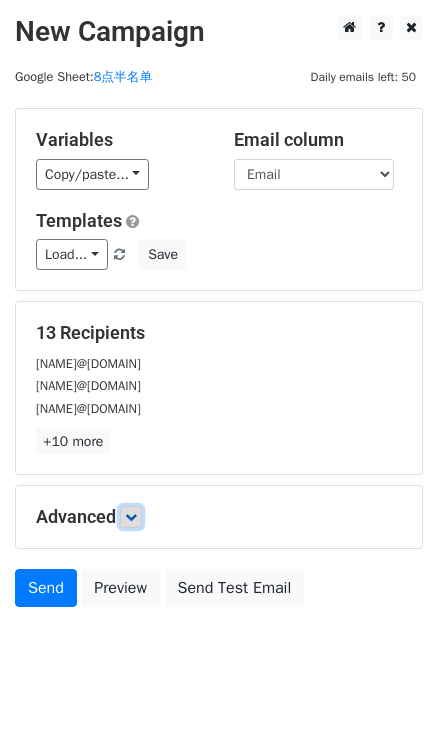 click at bounding box center [131, 517] 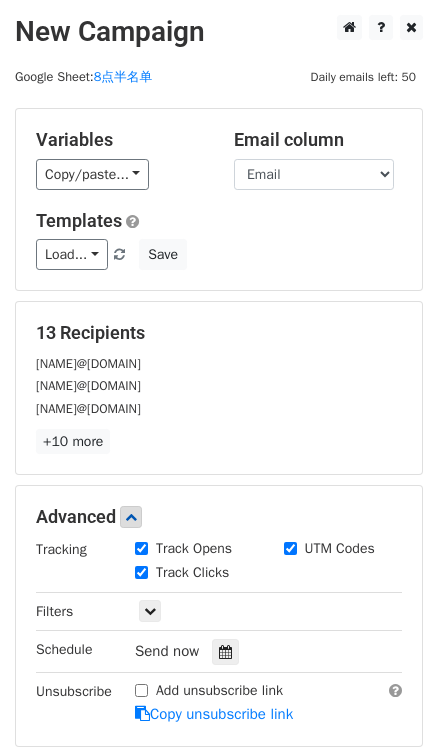 click on "Send now" at bounding box center (252, 651) 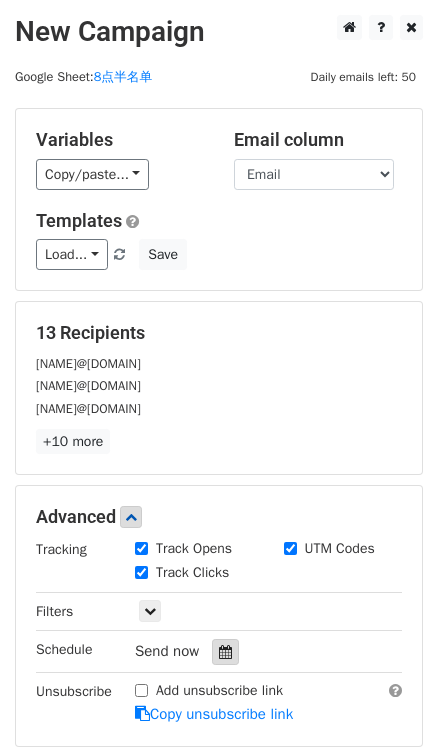 click at bounding box center (225, 652) 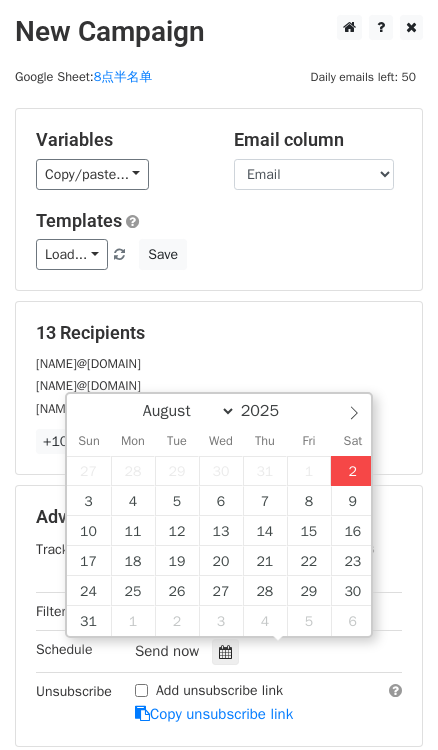 type on "2025-08-02 17:15" 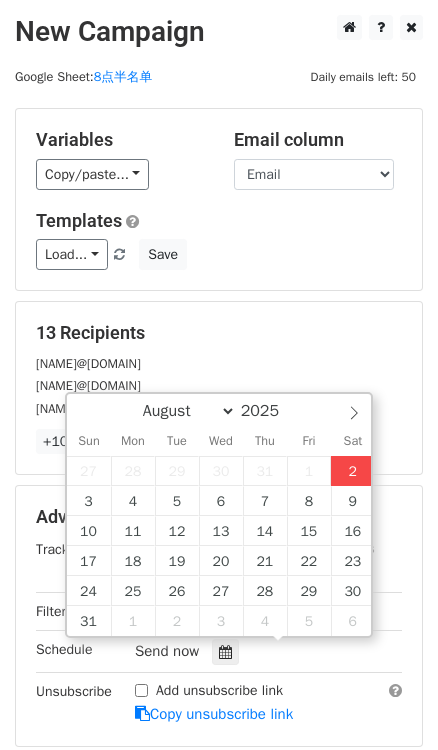 type on "05" 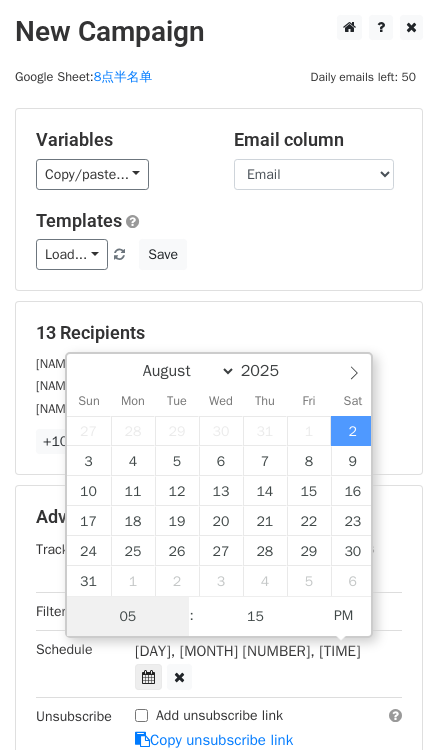 scroll, scrollTop: 0, scrollLeft: 0, axis: both 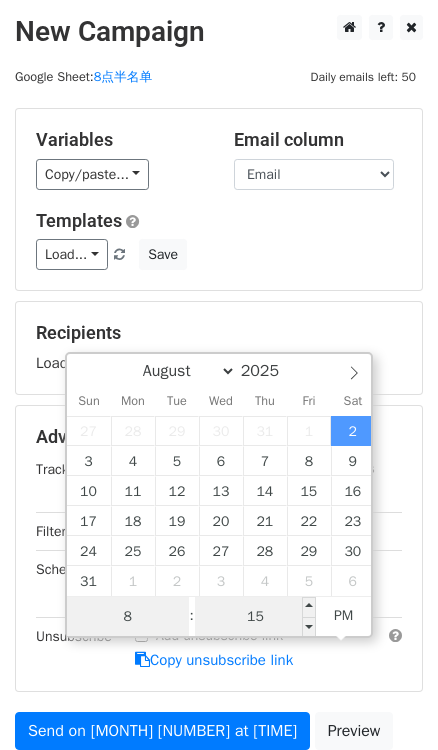 type on "8" 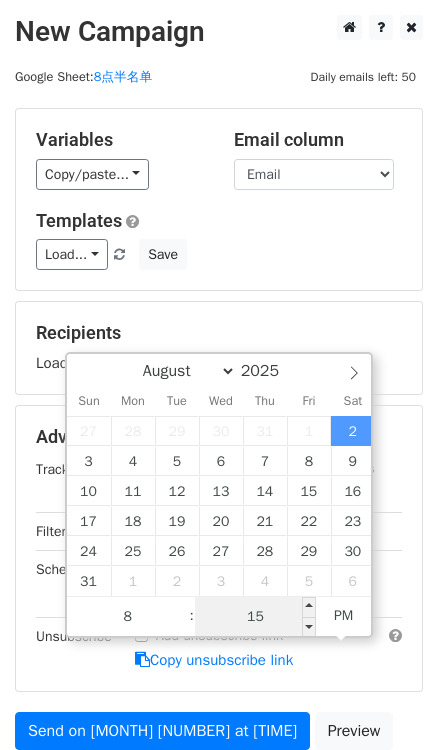 type on "2025-08-02 20:15" 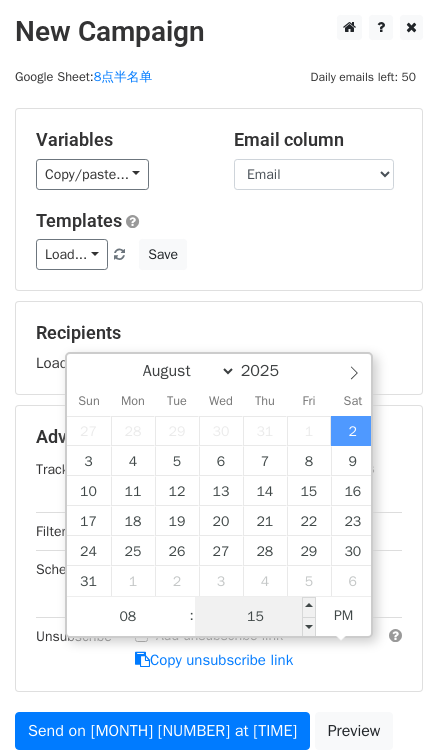 click on "15" at bounding box center [256, 617] 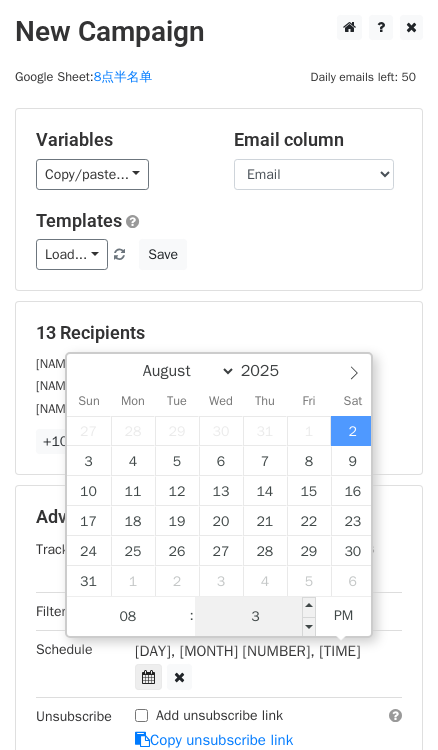type on "30" 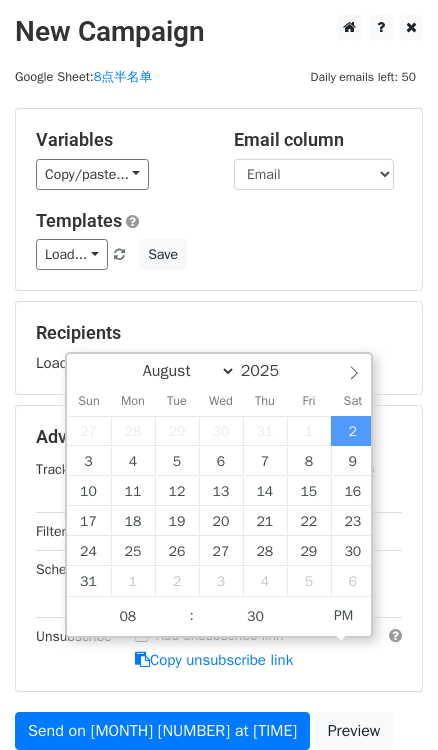 type on "2025-08-02 20:30" 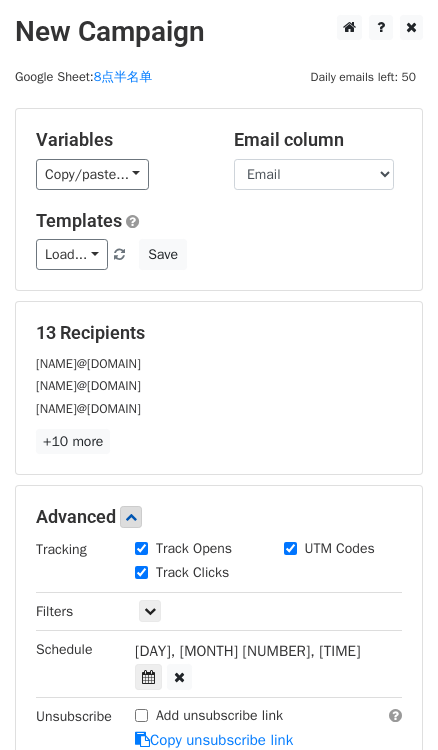 click on "Variables
Copy/paste...
{{First name}}
{{Email}}
Email column
First name
Email
Templates
Load...
No templates saved
Save
13 Recipients
nicolette@howdoesshe.com
leah@howdoesshe.com
hollysfavoritedeals@gmail.com
+10 more
13 Recipients
×
nicolette@howdoesshe.com
leah@howdoesshe.com
hollysfavoritedeals@gmail.com
Bravoandcocktails@gmail.com
ldahlmeyer31@aol.com
dailydealswithmelissa@gmail.com
heatherroseblog.com@gmail.com
chloereneewebb@gmail.com
sunflowerstatevanessa@gmail.com
kortneyandkarlee@gmail.com
sarah@sarahfindsadeal.com
thebargainsis@gmail.com
Midwestmoneysavingmommas@yahoo.com
Close
Advanced
Tracking
Track Opens
UTM Codes
Track Clicks
Filters" at bounding box center (219, 498) 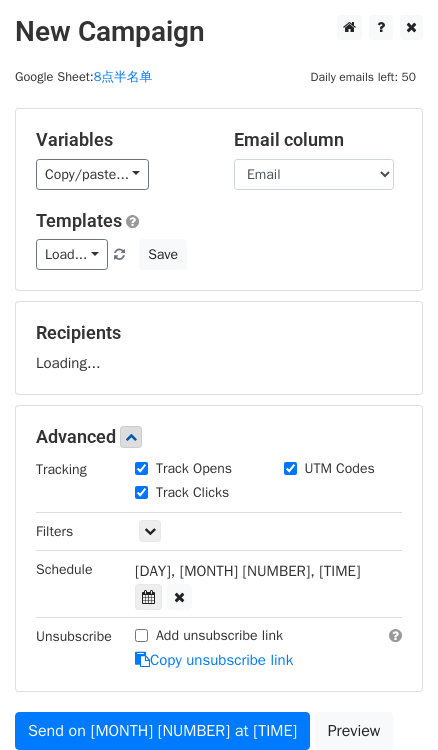 scroll, scrollTop: 181, scrollLeft: 0, axis: vertical 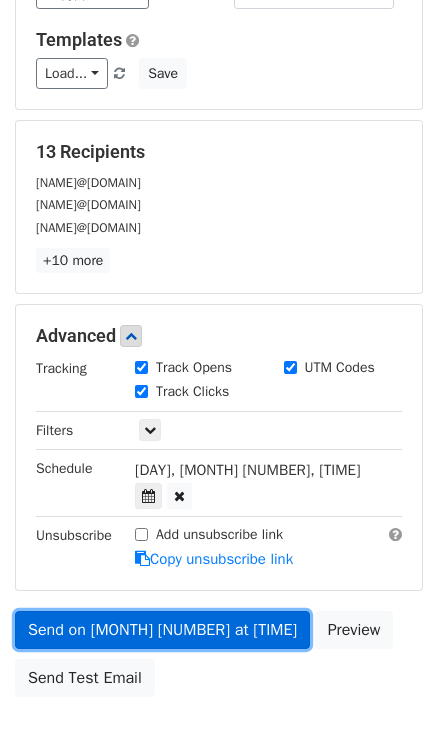 click on "Send on Aug 2 at 8:30pm" at bounding box center (162, 630) 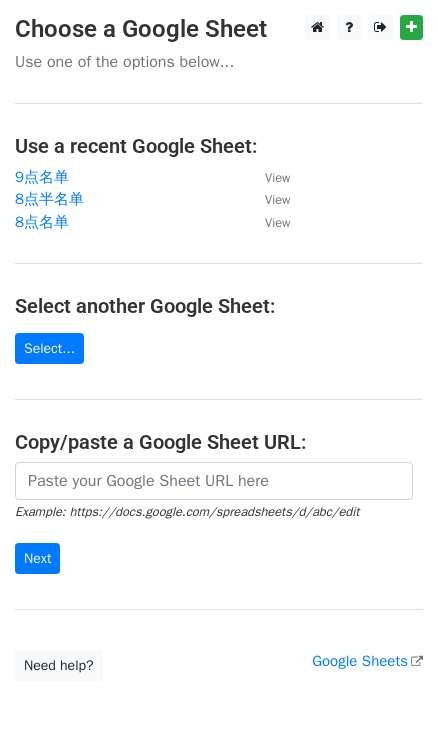 scroll, scrollTop: 0, scrollLeft: 0, axis: both 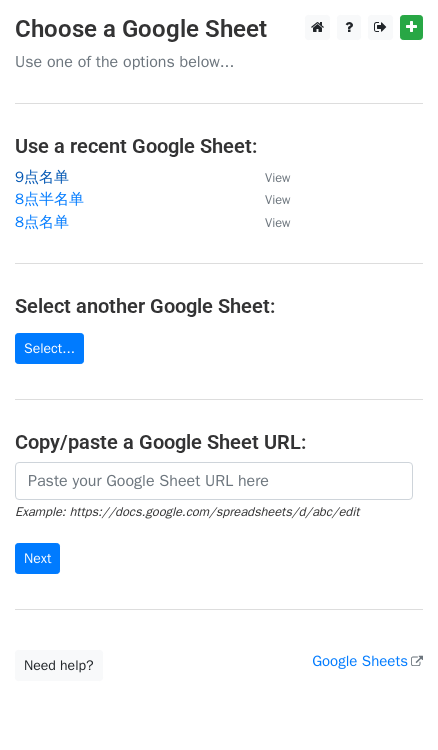 click on "9点名单" at bounding box center (42, 177) 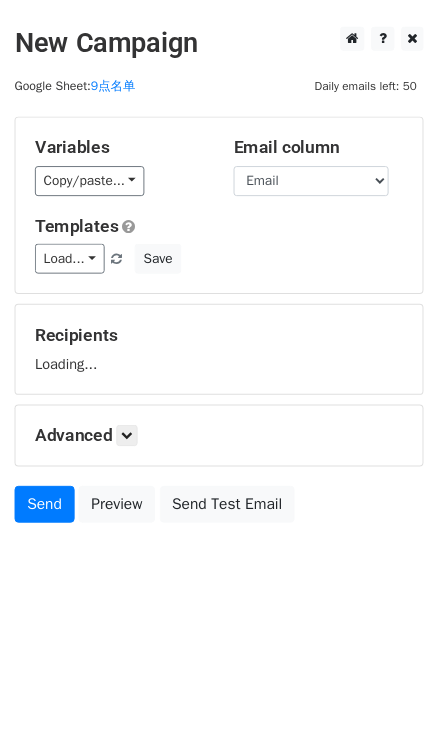 scroll, scrollTop: 0, scrollLeft: 0, axis: both 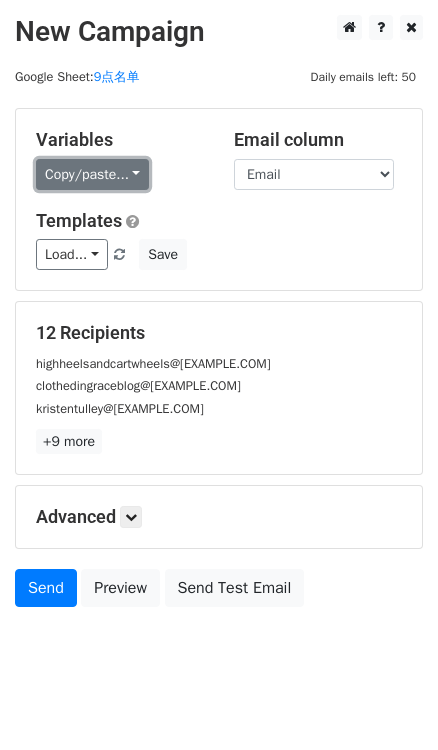 click on "Copy/paste..." at bounding box center [92, 174] 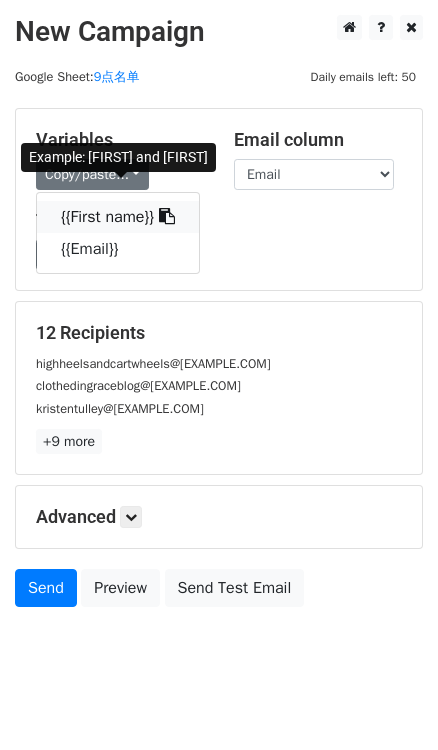 click at bounding box center [167, 216] 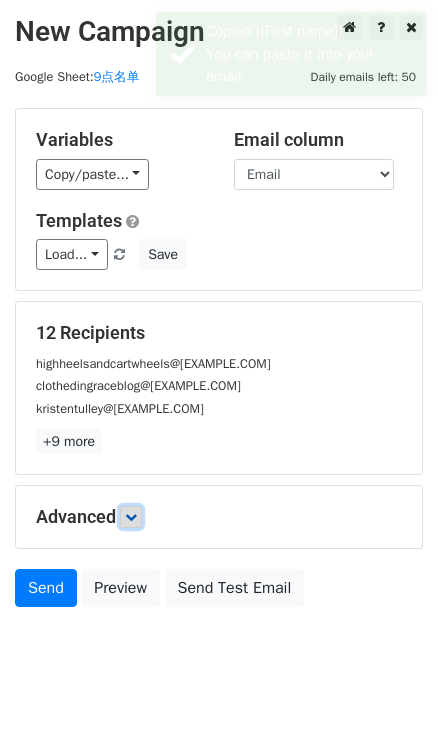 click at bounding box center (131, 517) 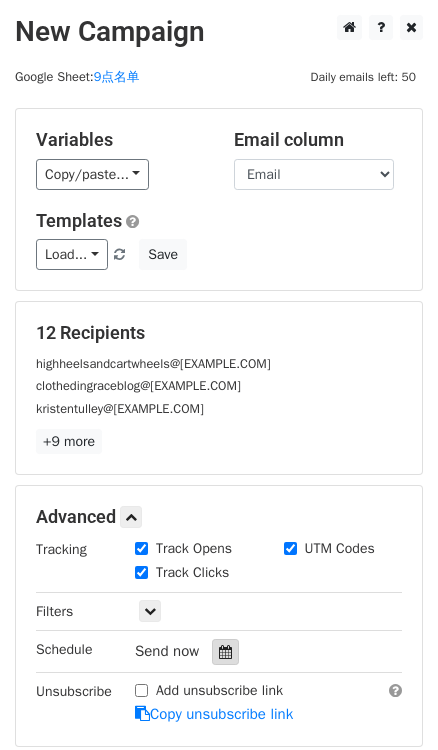 click at bounding box center [225, 652] 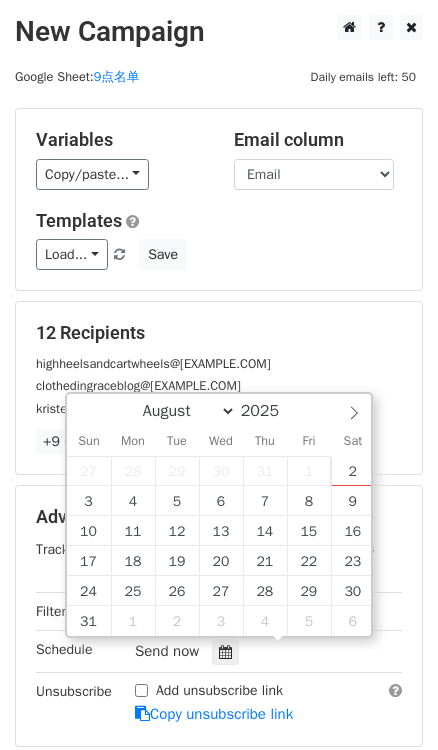 click on "Variables
Copy/paste...
{{First name}}
{{Email}}
Email column
First name
Email
Templates
Load...
No templates saved
Save
12 Recipients
highheelsandcartwheels@gmail.com
clothedingraceblog@gmail.com
kristentulley@gmail.com
+9 more
12 Recipients
×
highheelsandcartwheels@gmail.com
clothedingraceblog@gmail.com
kristentulley@gmail.com
amapelli99@gmail.com
flmdailydeals@gmail.com
kidzbuyz@gmail.com
jessica.carter.va@gmail.com
getschooledinfashion@gmail.com
tara@indycouponmama.com
ariskosky@yahoo.com
natalierose742@gmail.com
thewayiwearit@hotmail.com
Close
Advanced
Tracking
Track Opens
UTM Codes
Track Clicks
Filters
Schedule" at bounding box center (219, 461) 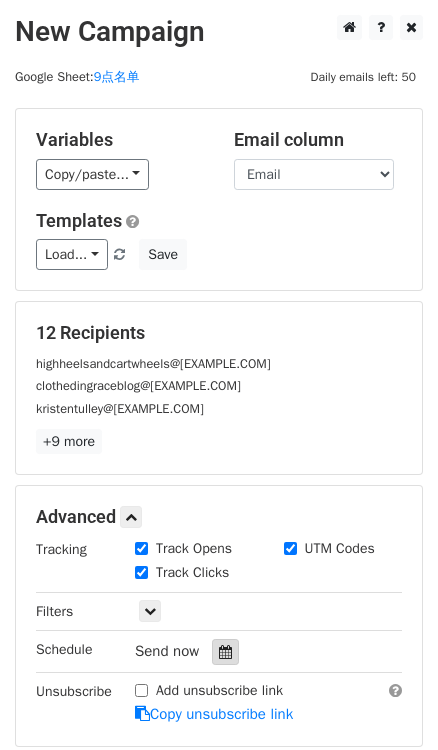 click at bounding box center (225, 652) 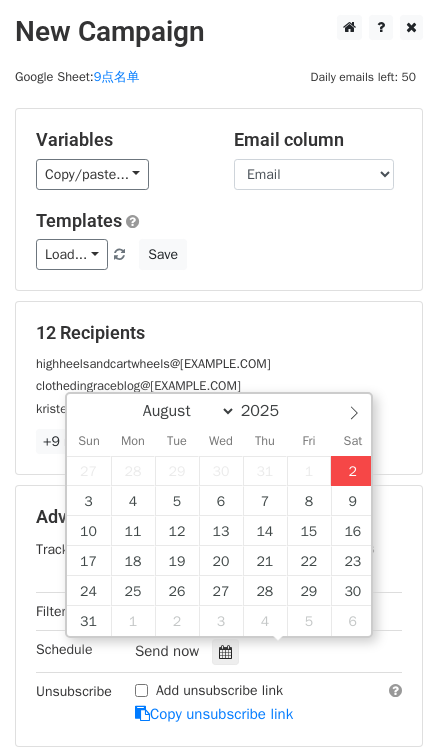 type on "2025-08-02 17:16" 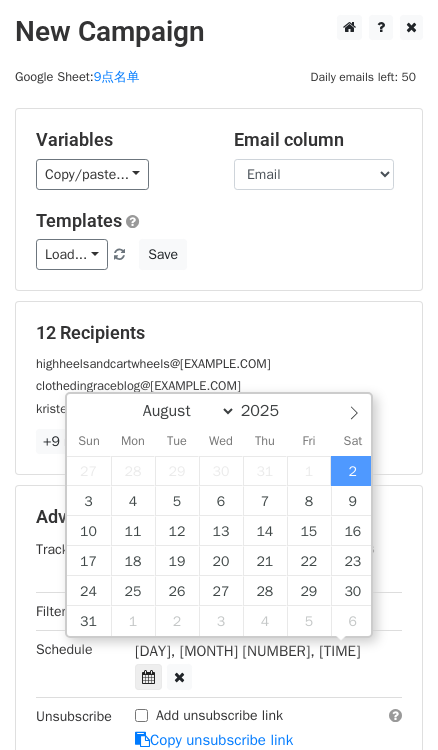 scroll, scrollTop: 0, scrollLeft: 0, axis: both 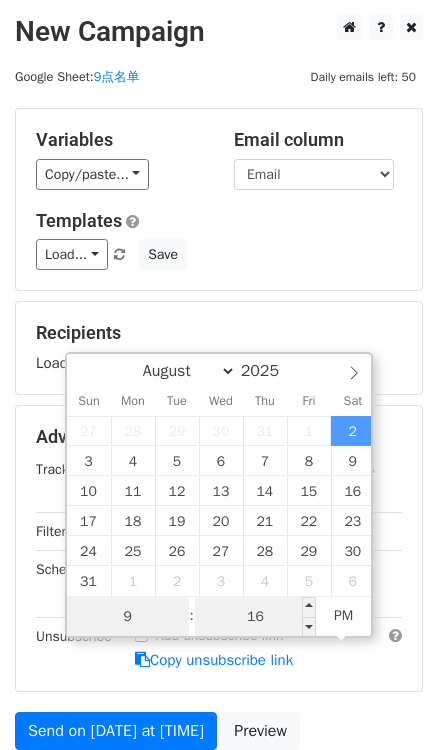 type on "9" 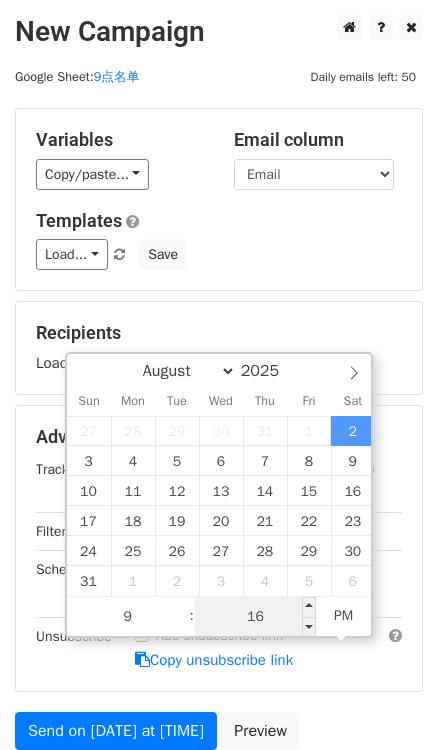 type on "2025-08-02 21:16" 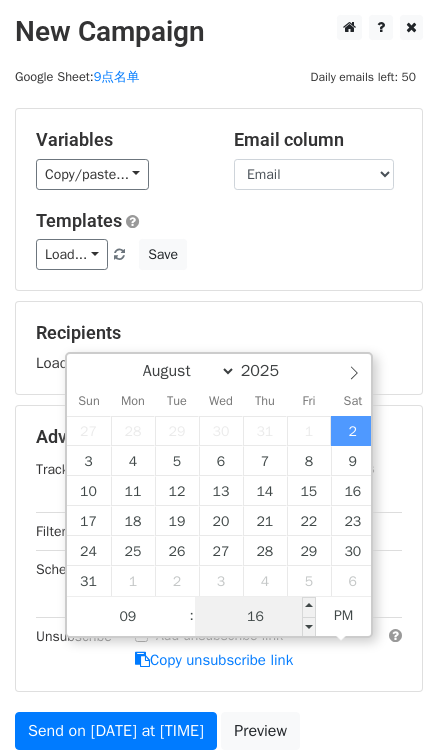 click on "16" at bounding box center (256, 617) 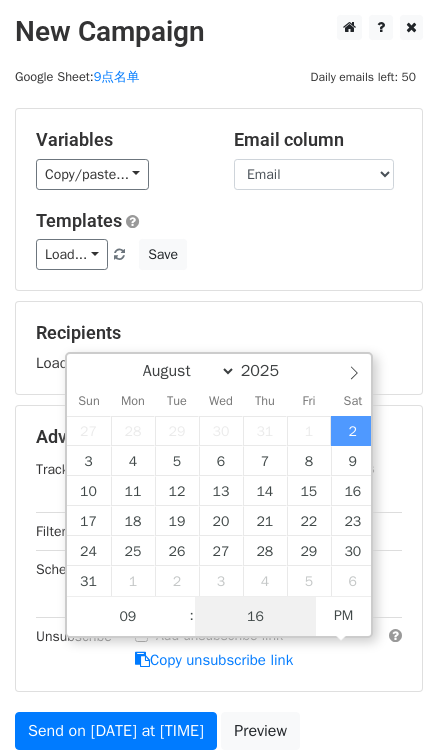 type on "0" 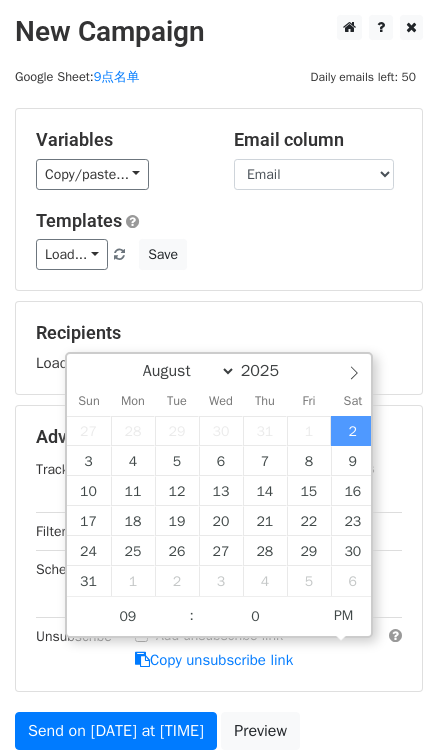 type on "2025-08-02 21:00" 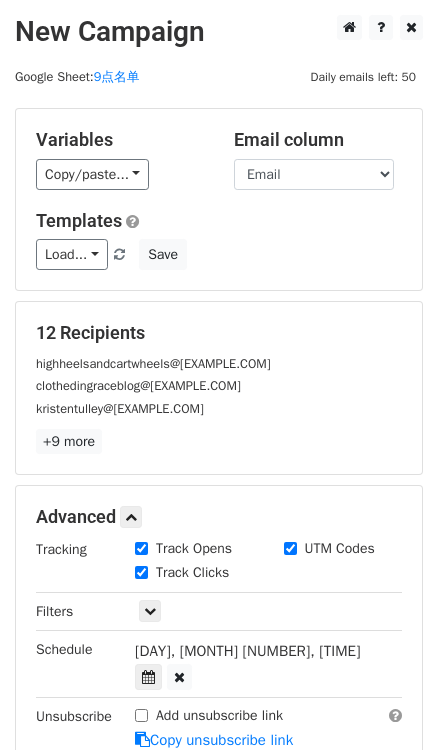 click on "Templates" at bounding box center [219, 221] 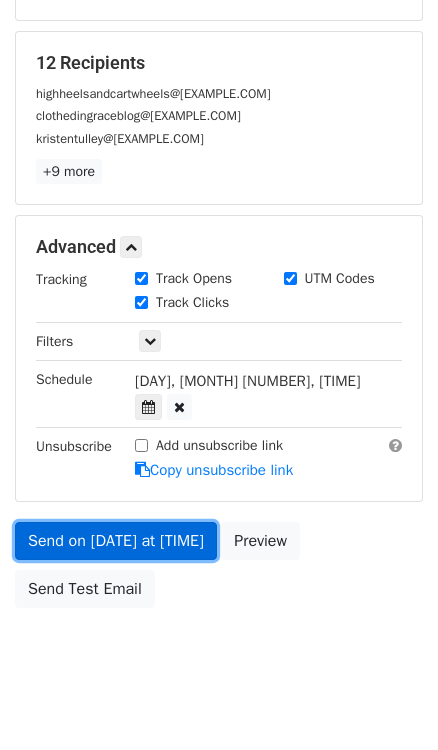 click on "Send on Aug 2 at 9:00pm" at bounding box center [116, 541] 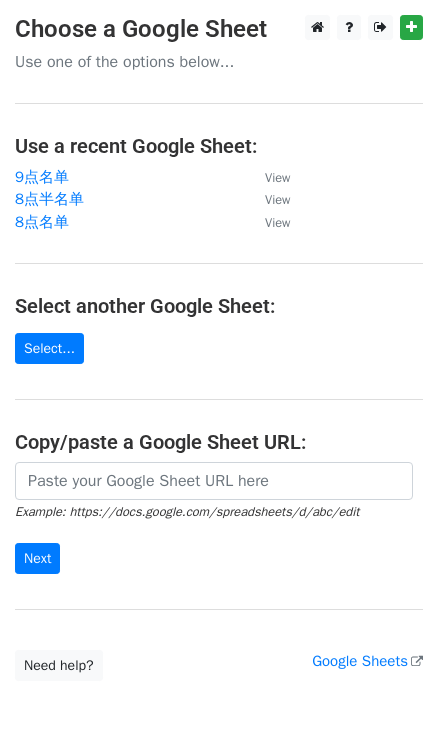 scroll, scrollTop: 0, scrollLeft: 0, axis: both 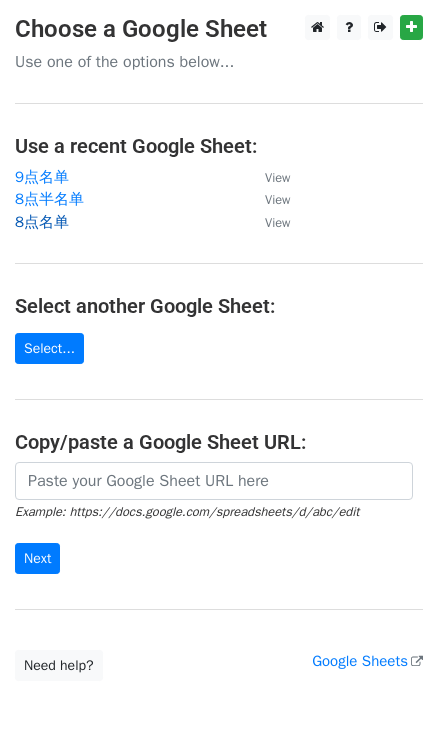 click on "8点名单" at bounding box center [42, 222] 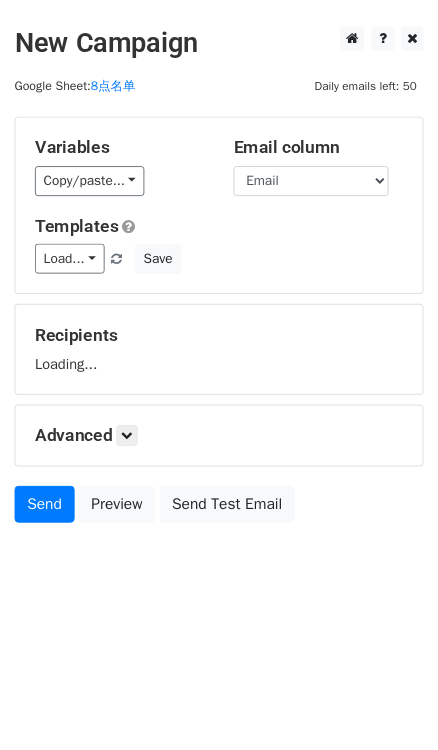 scroll, scrollTop: 0, scrollLeft: 0, axis: both 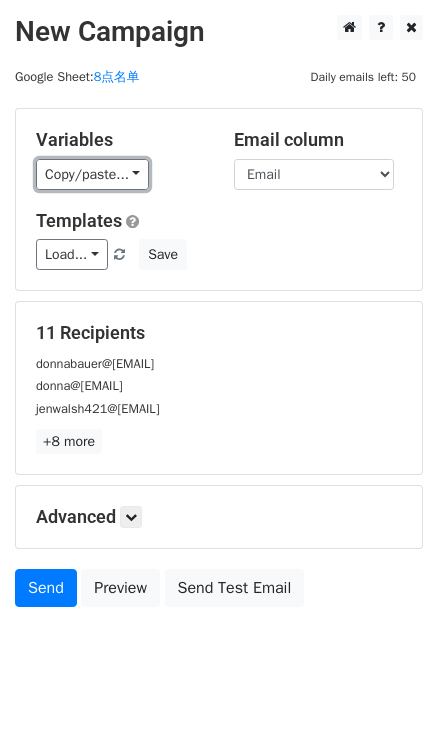drag, startPoint x: 133, startPoint y: 171, endPoint x: 171, endPoint y: 197, distance: 46.043457 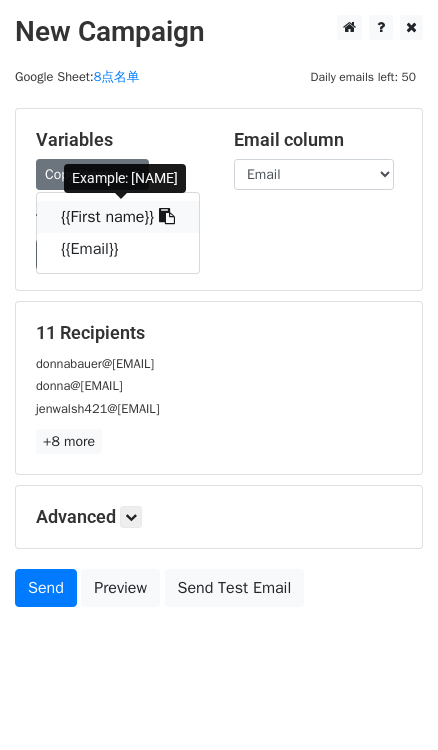 click at bounding box center (167, 216) 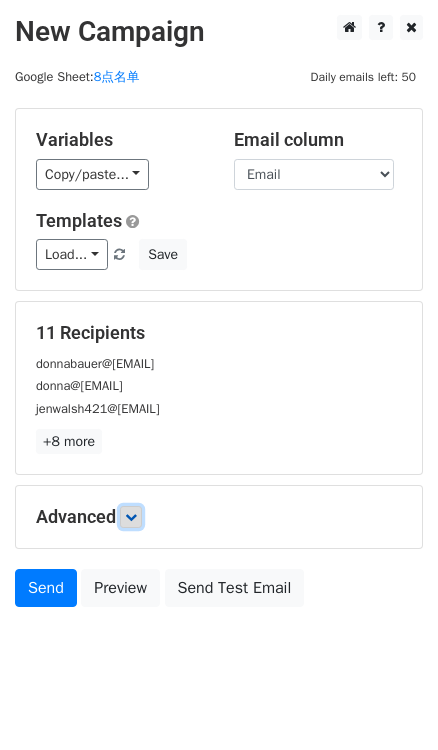 click at bounding box center [131, 517] 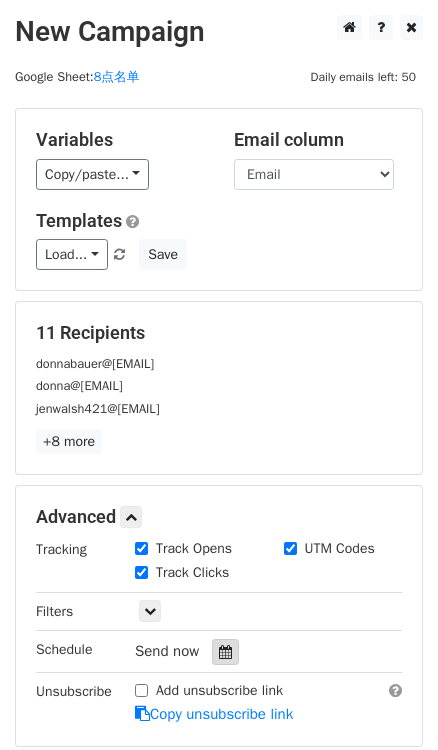 click at bounding box center (225, 652) 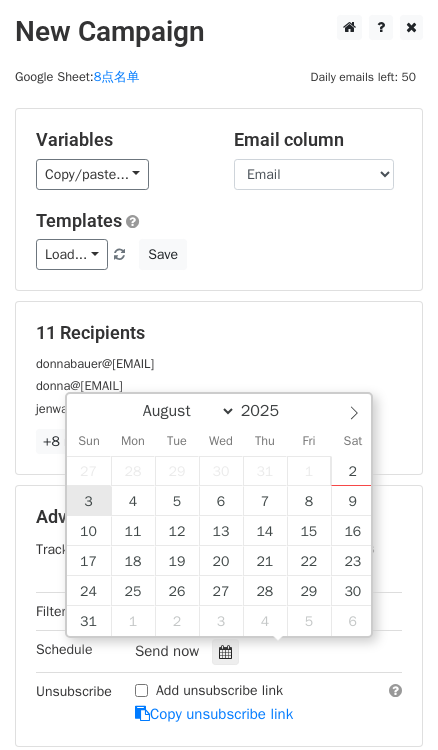 type on "2025-08-03 12:00" 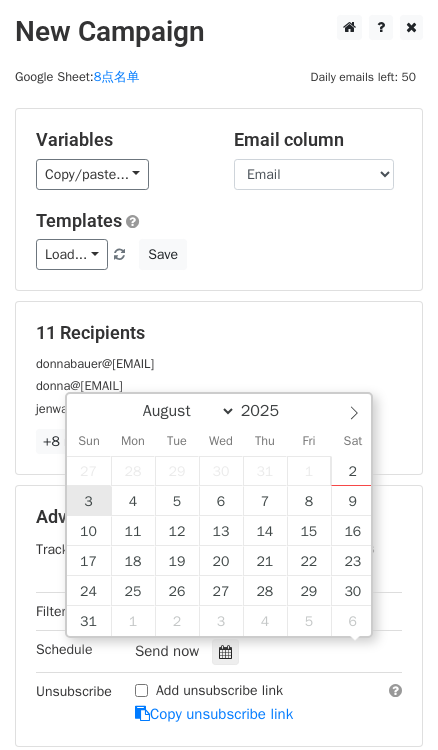scroll, scrollTop: 0, scrollLeft: 0, axis: both 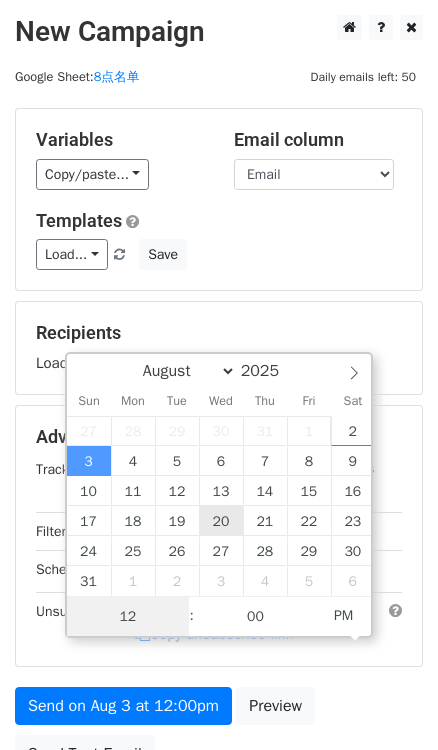 type on "8" 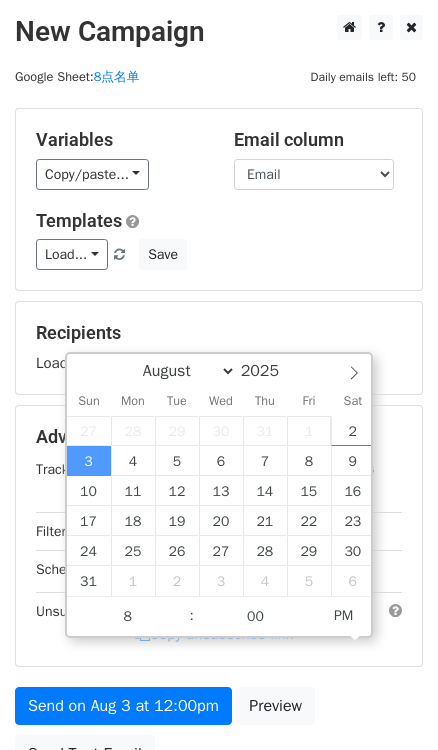 type on "[DATE] [TIME]" 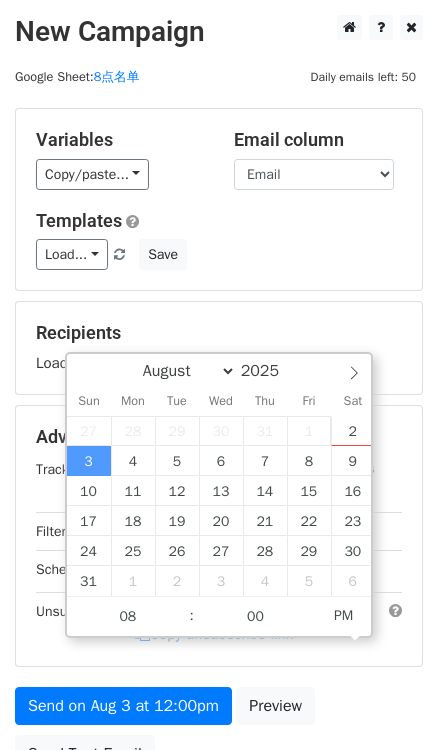 click on "Load...
No templates saved
Save" at bounding box center (219, 254) 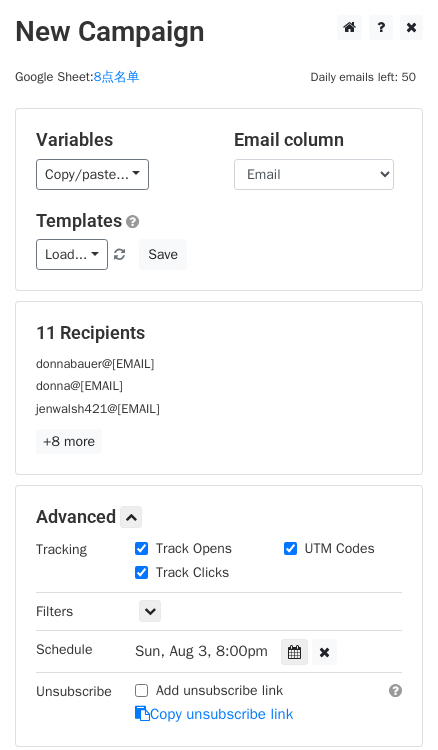 scroll, scrollTop: 270, scrollLeft: 0, axis: vertical 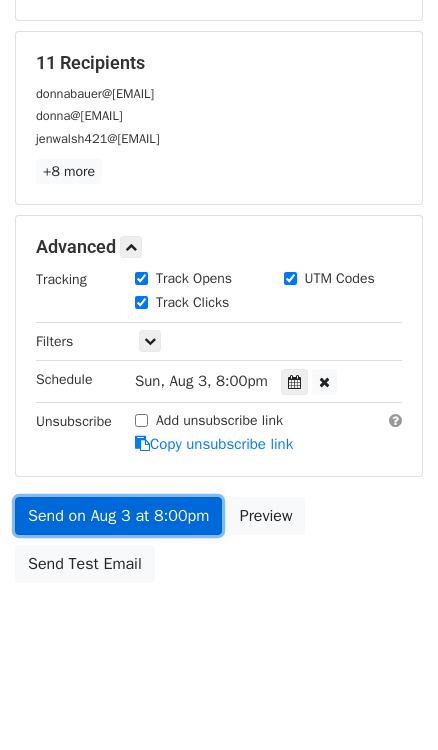 click on "Send on Aug 3 at 8:00pm" at bounding box center (118, 516) 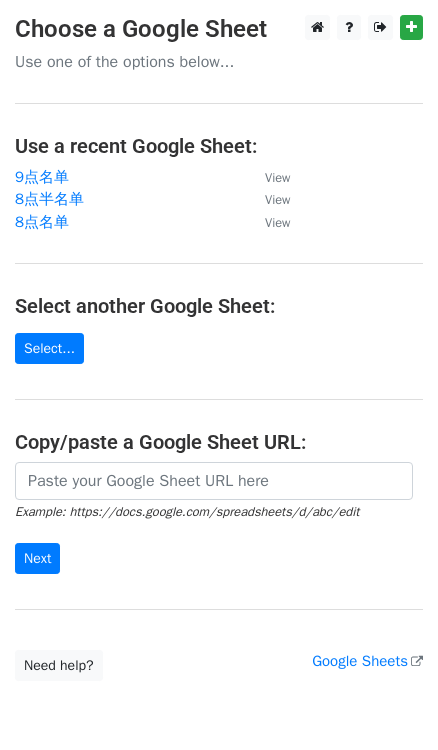 scroll, scrollTop: 0, scrollLeft: 0, axis: both 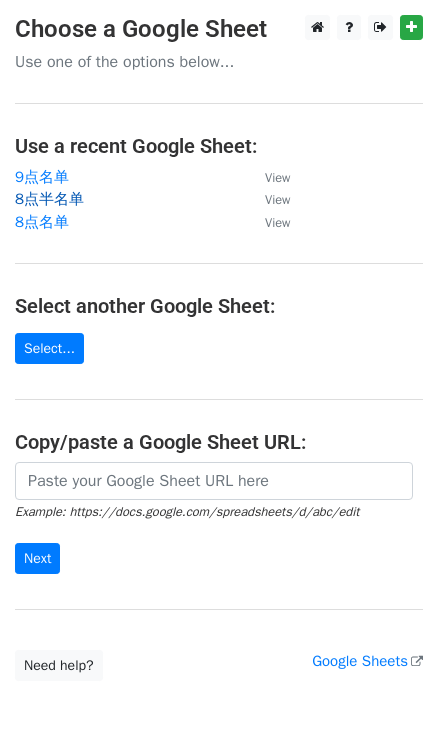 click on "8点半名单" at bounding box center [49, 199] 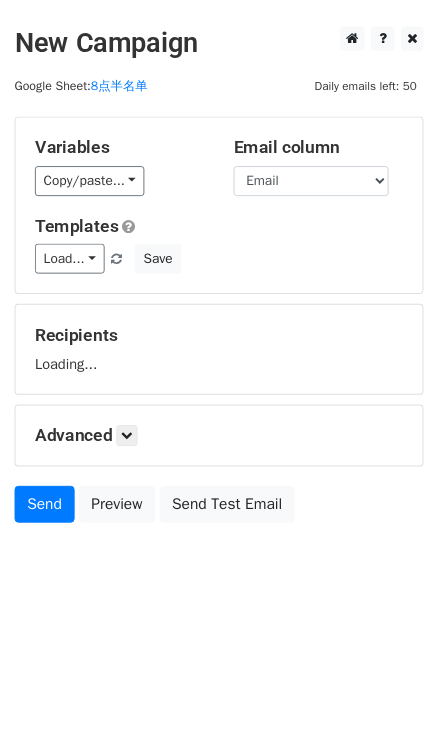 scroll, scrollTop: 0, scrollLeft: 0, axis: both 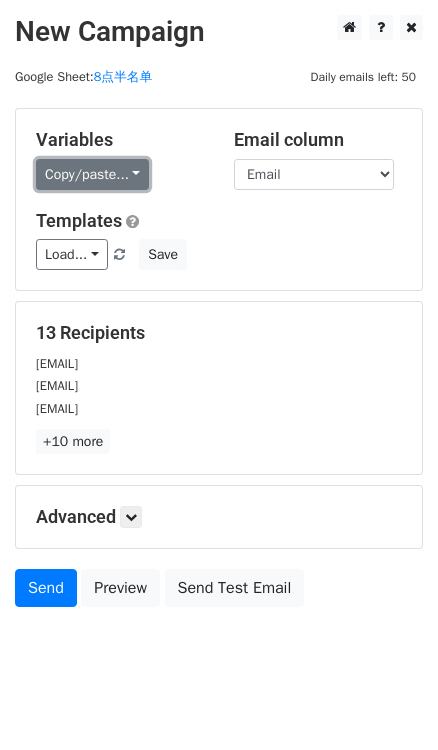 click on "Copy/paste..." at bounding box center (92, 174) 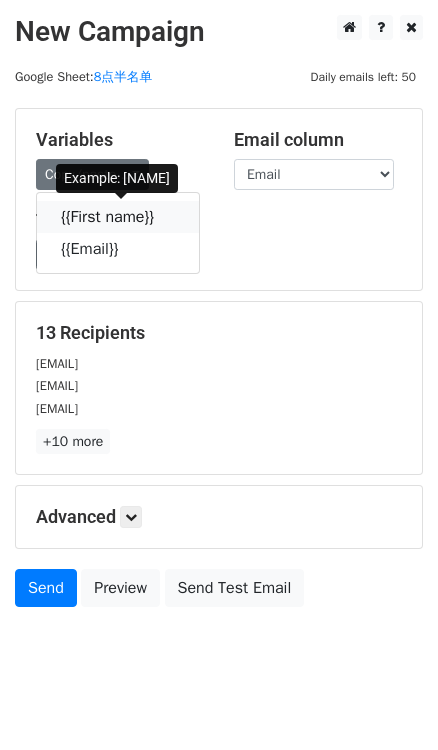 drag, startPoint x: 182, startPoint y: 217, endPoint x: 42, endPoint y: 196, distance: 141.56624 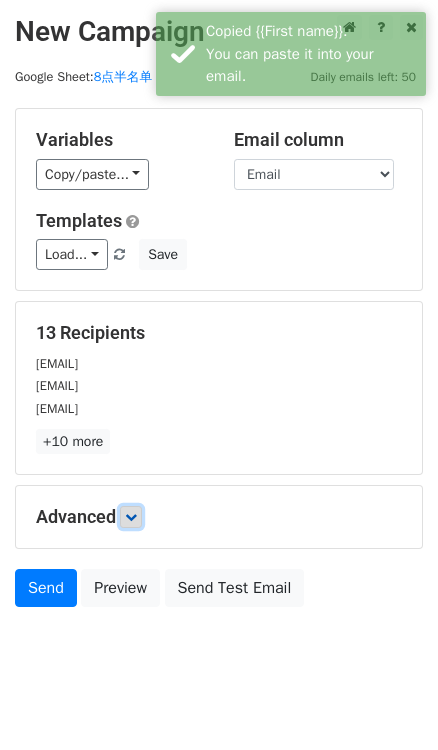click at bounding box center (131, 517) 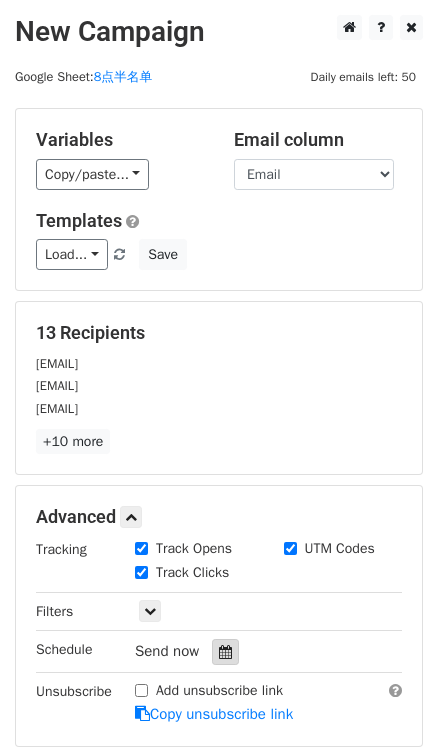 click at bounding box center [225, 652] 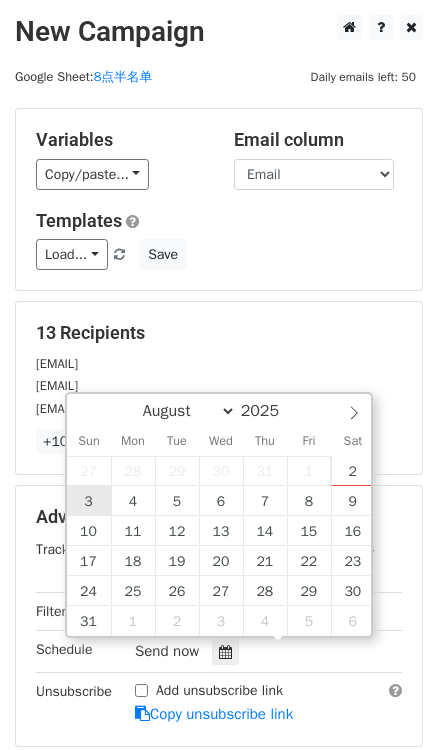 type on "2025-08-03 12:00" 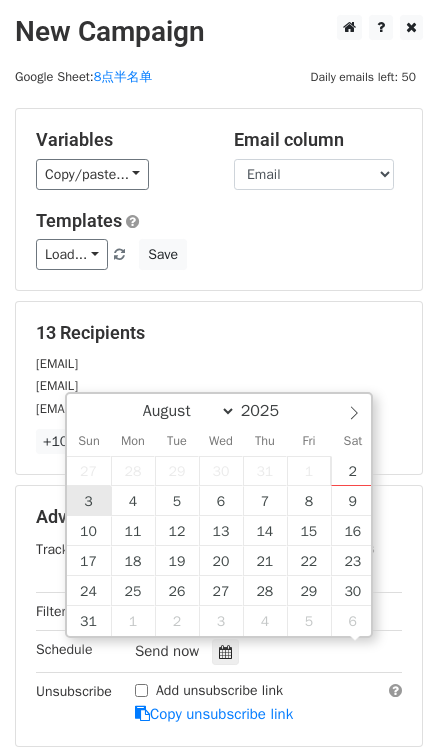 scroll, scrollTop: 0, scrollLeft: 0, axis: both 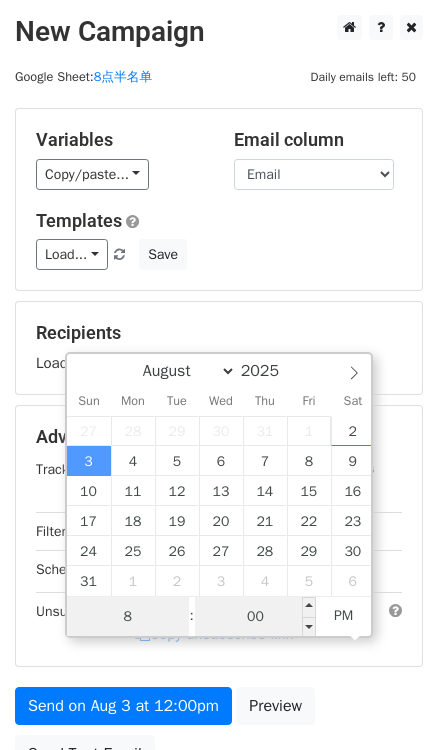 type on "8" 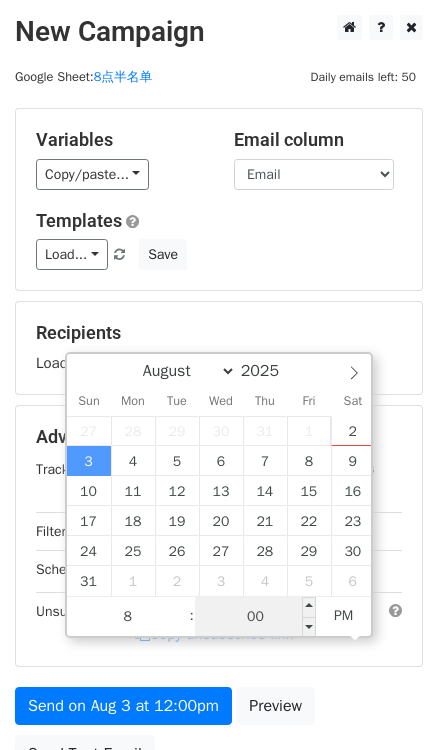 type on "2025-08-03 20:00" 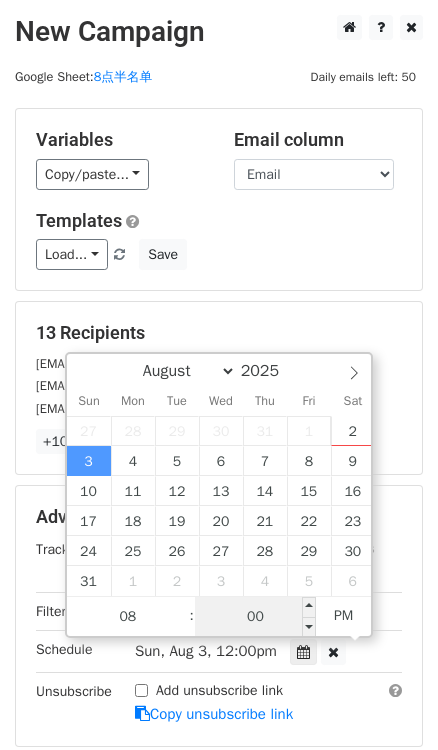 click on "00" at bounding box center (256, 617) 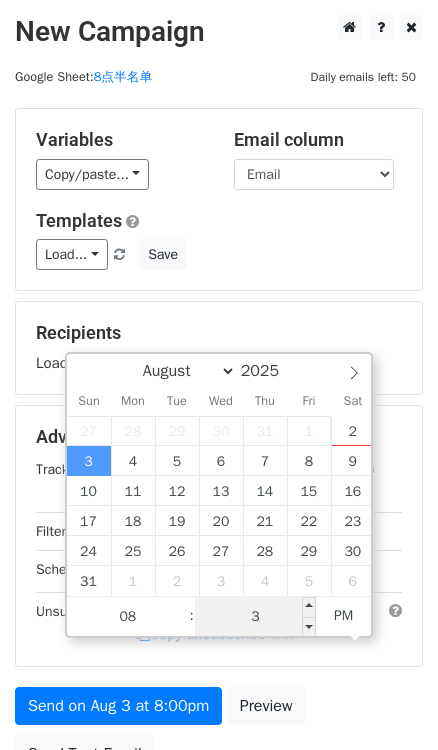 type on "30" 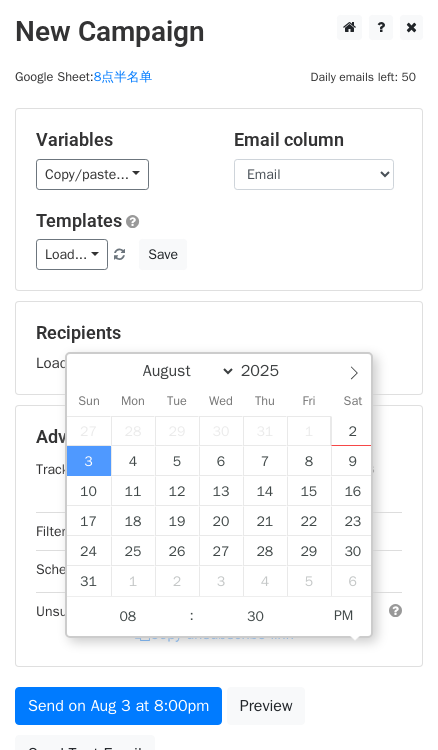 type on "2025-08-03 20:30" 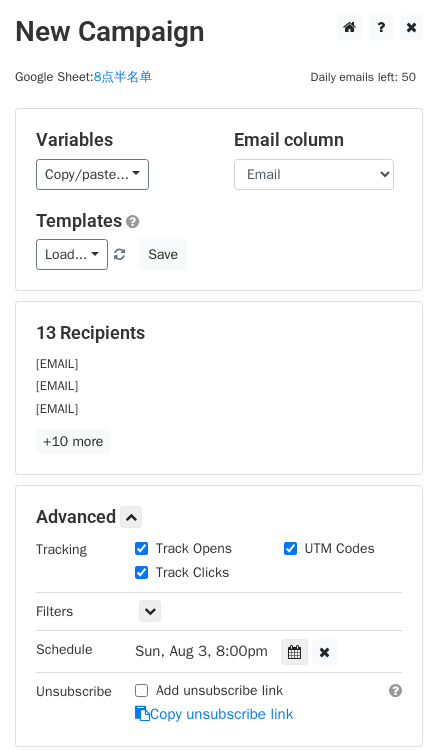 click on "13 Recipients
nicolette@howdoesshe.com
leah@howdoesshe.com
hollysfavoritedeals@gmail.com
+10 more
13 Recipients
×
nicolette@howdoesshe.com
leah@howdoesshe.com
hollysfavoritedeals@gmail.com
Bravoandcocktails@gmail.com
ldahlmeyer31@aol.com
dailydealswithmelissa@gmail.com
heatherroseblog.com@gmail.com
chloereneewebb@gmail.com
sunflowerstatevanessa@gmail.com
kortneyandkarlee@gmail.com
sarah@sarahfindsadeal.com
thebargainsis@gmail.com
Midwestmoneysavingmommas@yahoo.com
Close" at bounding box center [219, 388] 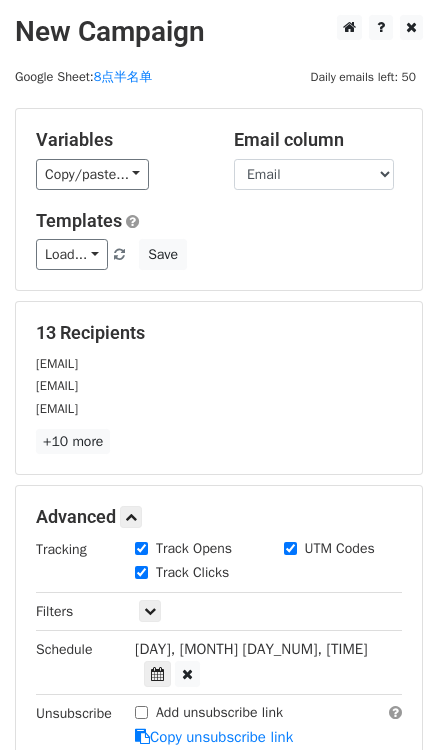 scroll, scrollTop: 270, scrollLeft: 0, axis: vertical 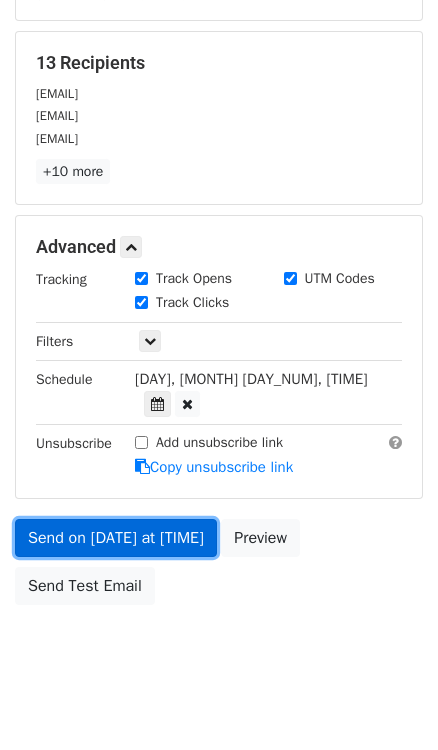 click on "Send on Aug 3 at 8:30pm" at bounding box center [116, 538] 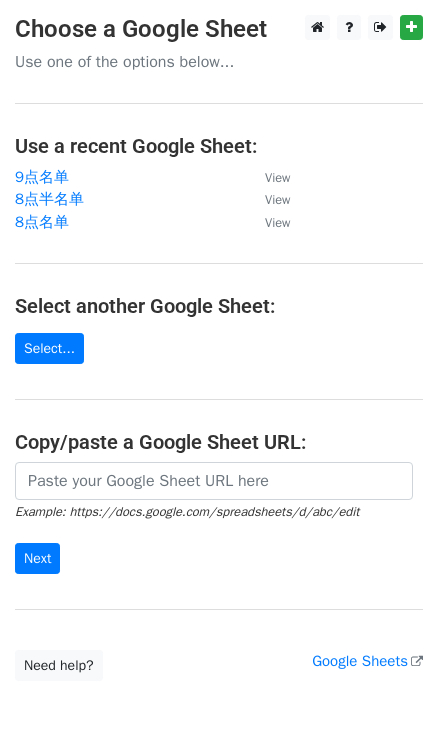 scroll, scrollTop: 0, scrollLeft: 0, axis: both 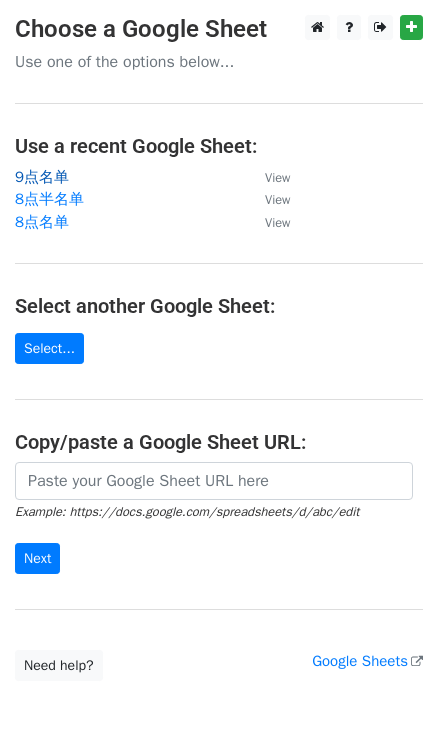 click on "9点名单" at bounding box center (42, 177) 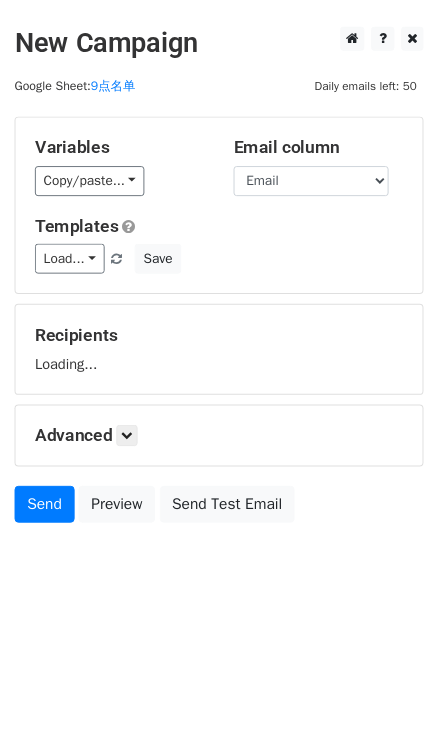 scroll, scrollTop: 0, scrollLeft: 0, axis: both 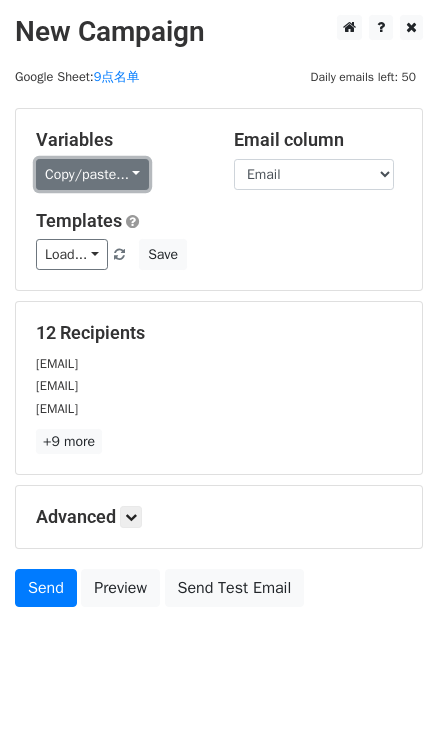 click on "Copy/paste..." at bounding box center (92, 174) 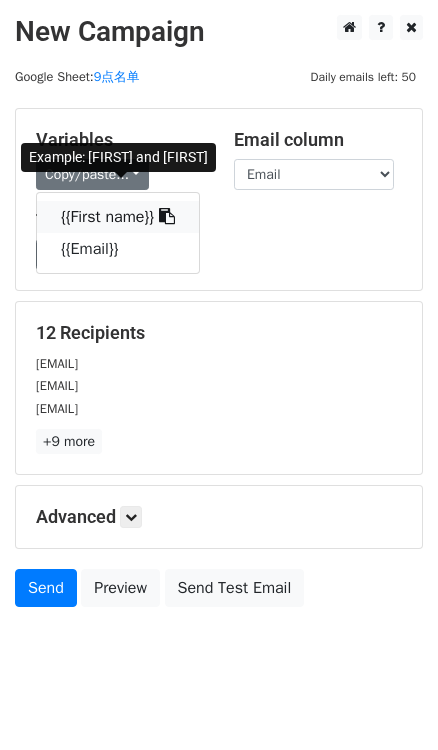 click at bounding box center [164, 217] 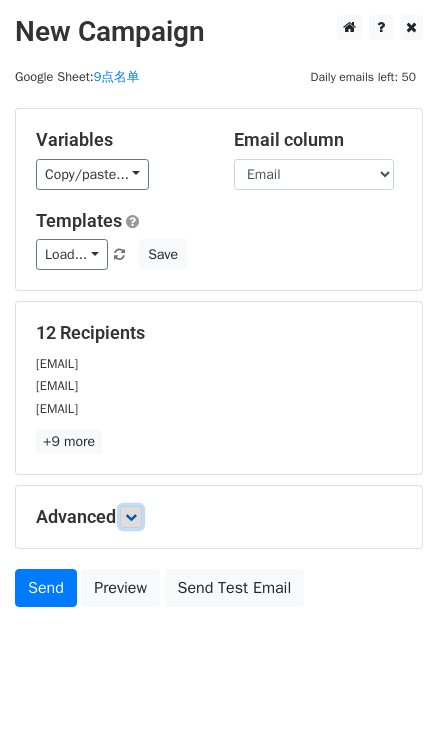 click at bounding box center [131, 517] 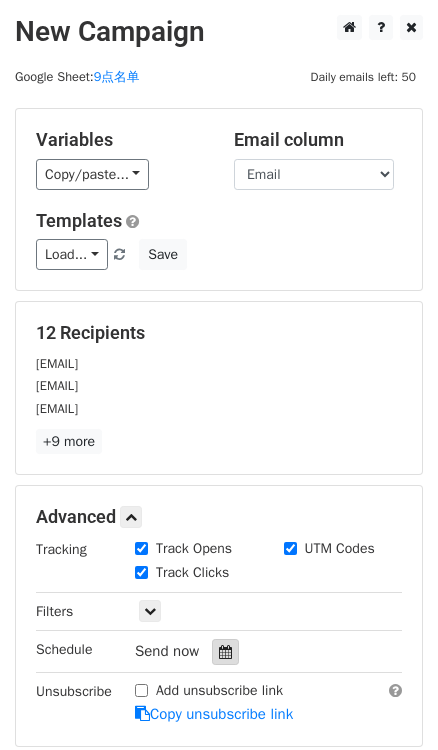 click at bounding box center (225, 652) 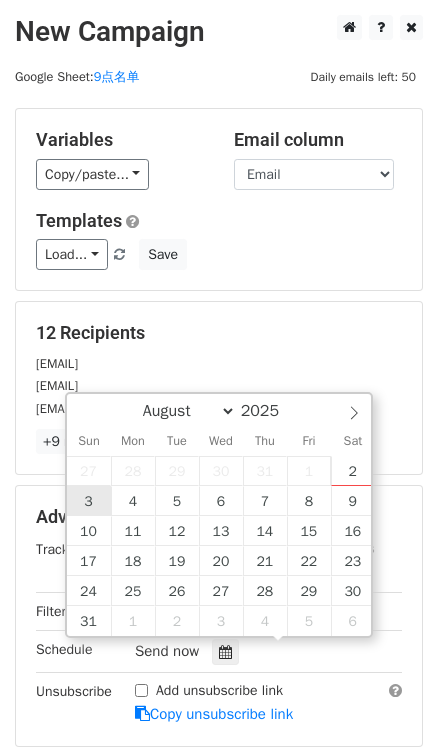 type on "2025-08-03 12:00" 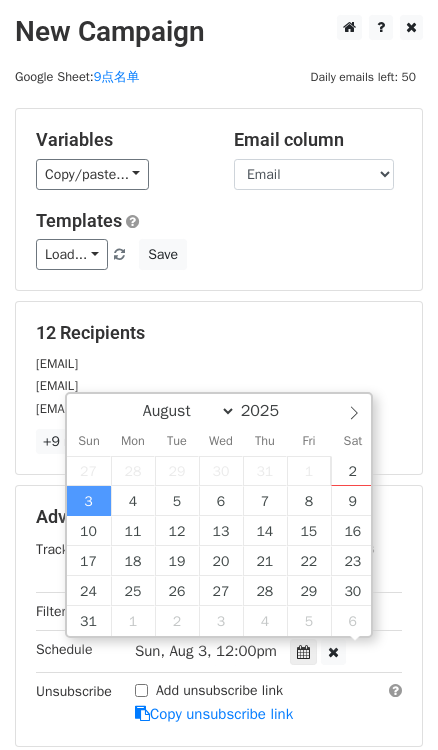 scroll, scrollTop: 0, scrollLeft: 0, axis: both 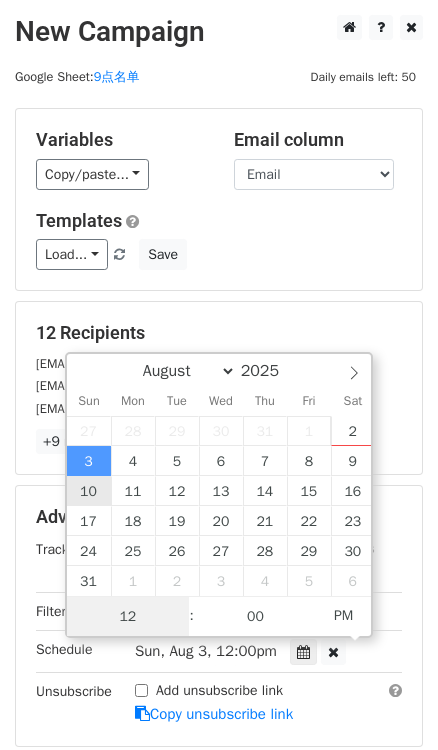 type on "9" 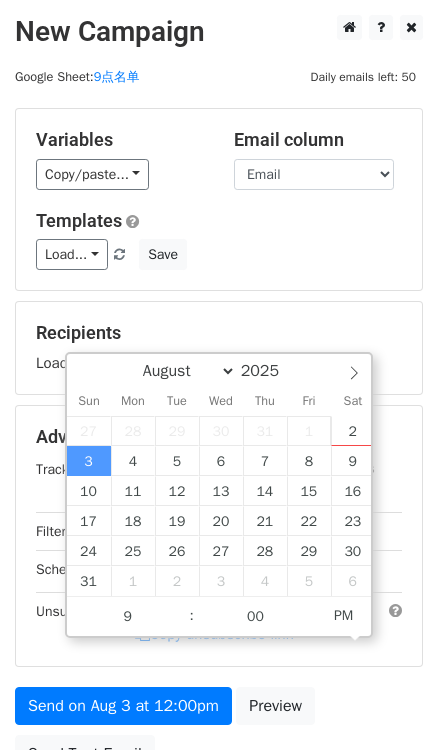 type on "2025-08-03 21:00" 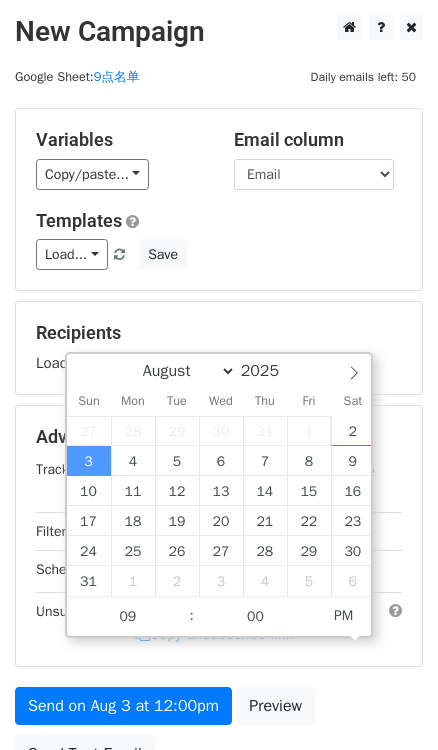click on "Variables
Copy/paste...
{{First name}}
{{Email}}
Email column
First name
Email
Templates
Load...
No templates saved
Save
Recipients Loading...
Advanced
Tracking
Track Opens
UTM Codes
Track Clicks
Filters
Only include spreadsheet rows that match the following filters:
Schedule
Sun, Aug 3, 12:00pm
2025-08-03 21:00
Unsubscribe
Add unsubscribe link
Copy unsubscribe link
Send on Aug 3 at 12:00pm
Preview
Send Test Email" at bounding box center (219, 445) 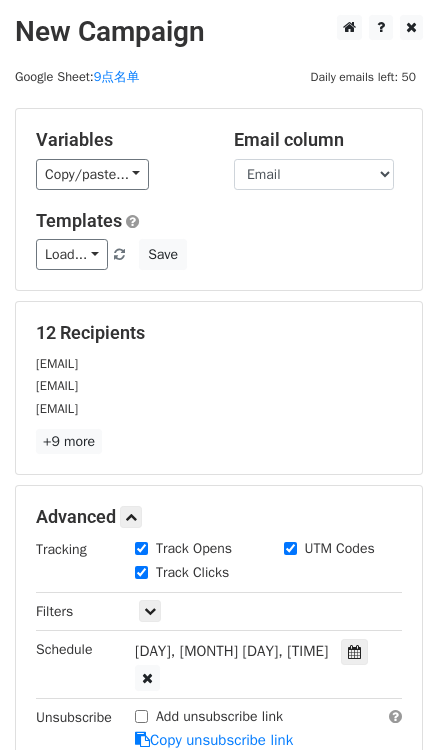scroll, scrollTop: 90, scrollLeft: 0, axis: vertical 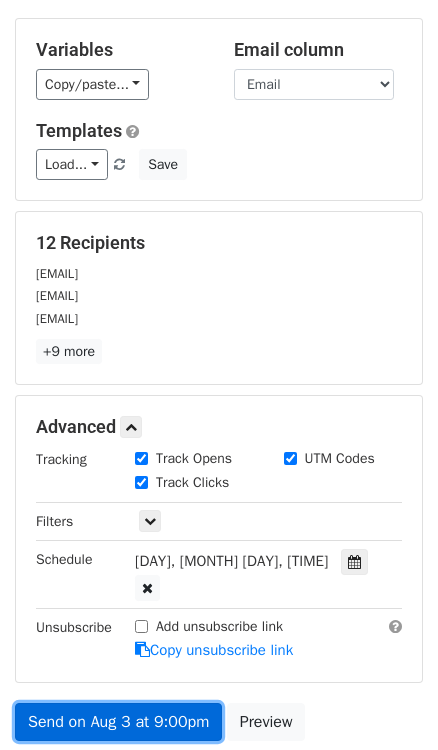 click on "Send on Aug 3 at 9:00pm" at bounding box center (118, 722) 